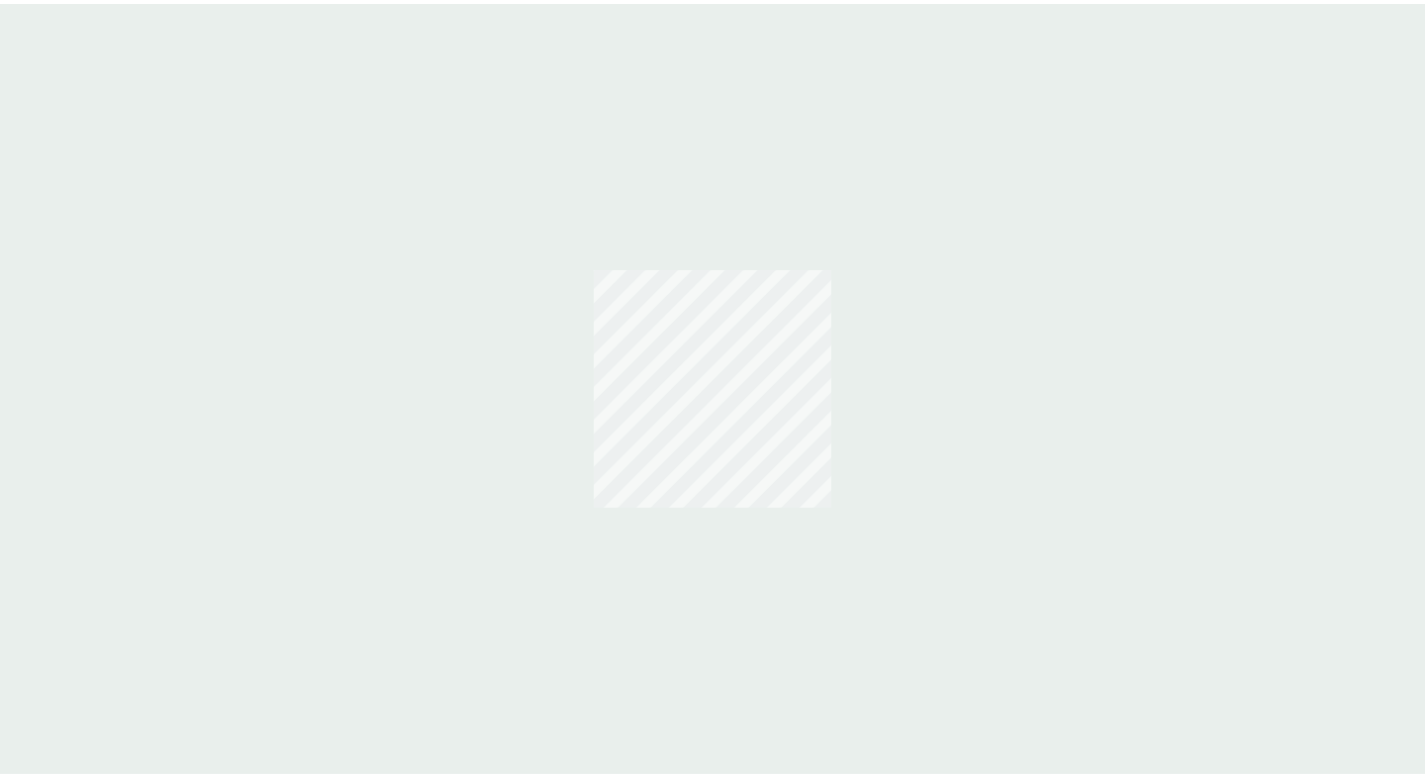 scroll, scrollTop: 0, scrollLeft: 0, axis: both 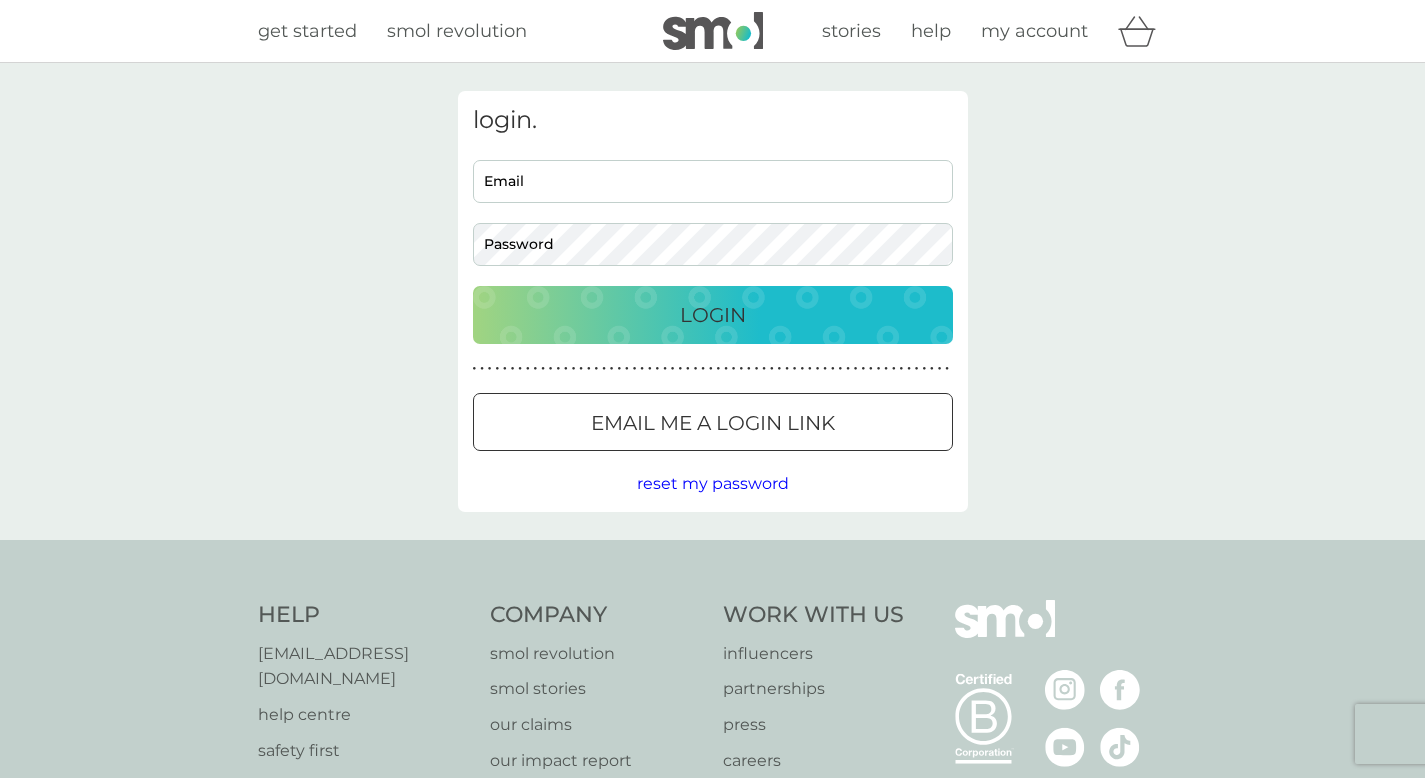click on "Email" at bounding box center (713, 181) 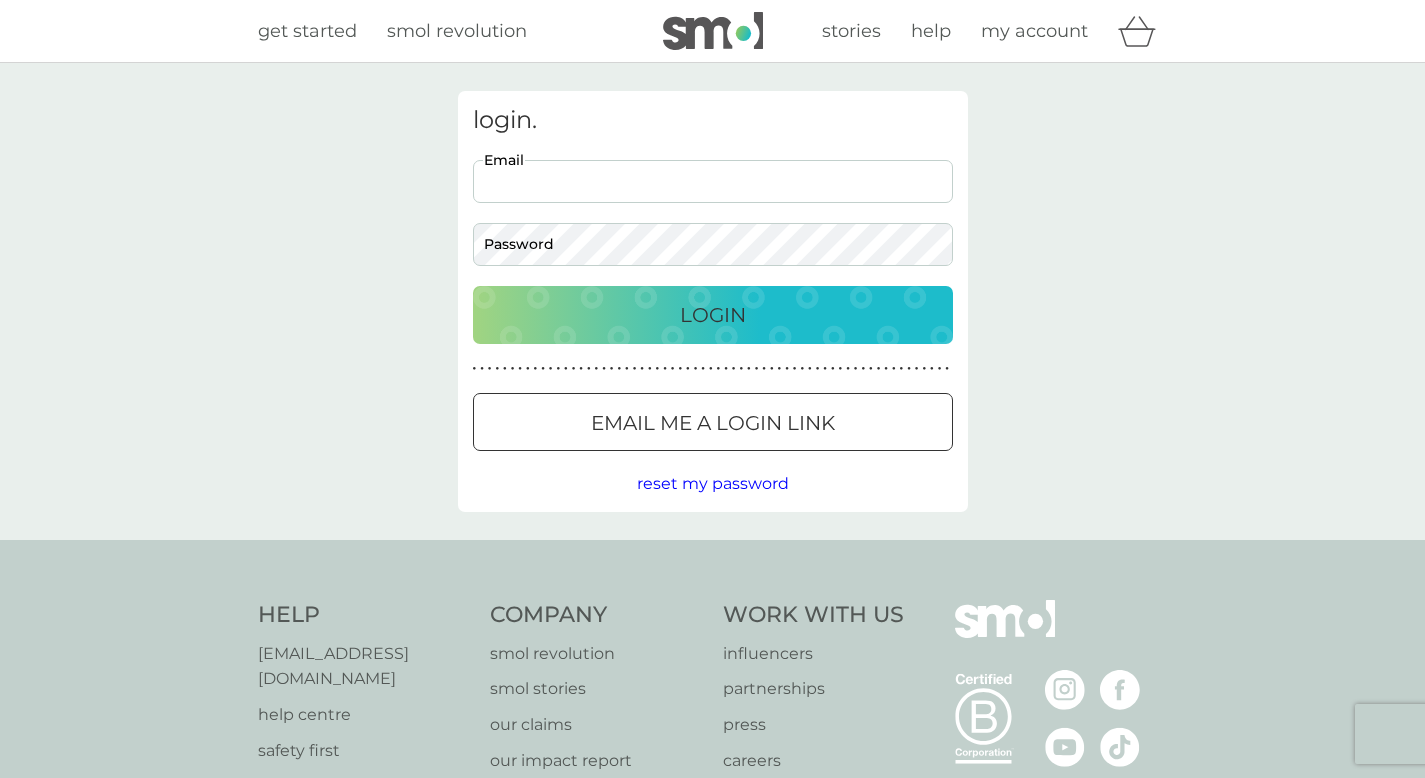 scroll, scrollTop: 0, scrollLeft: 0, axis: both 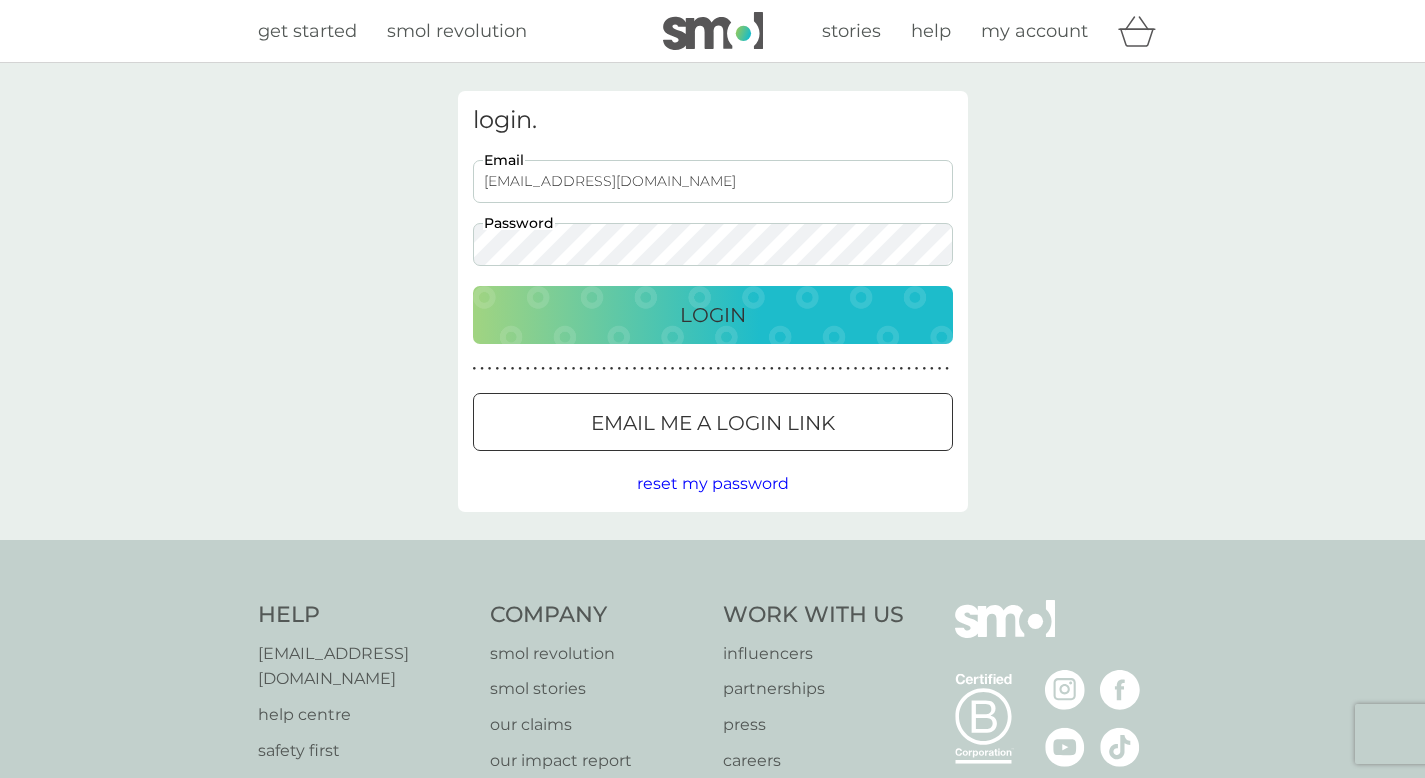 click on "Login" at bounding box center [713, 315] 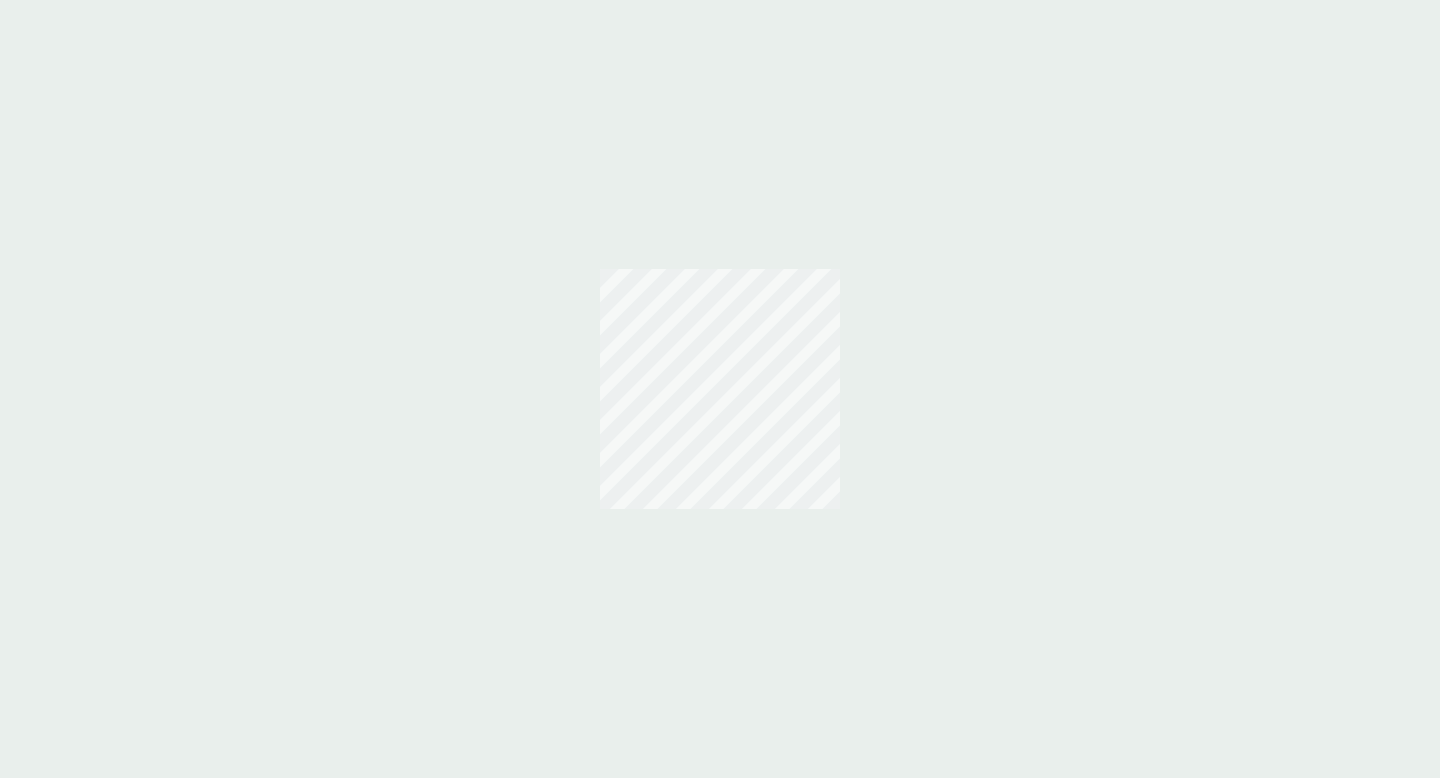scroll, scrollTop: 0, scrollLeft: 0, axis: both 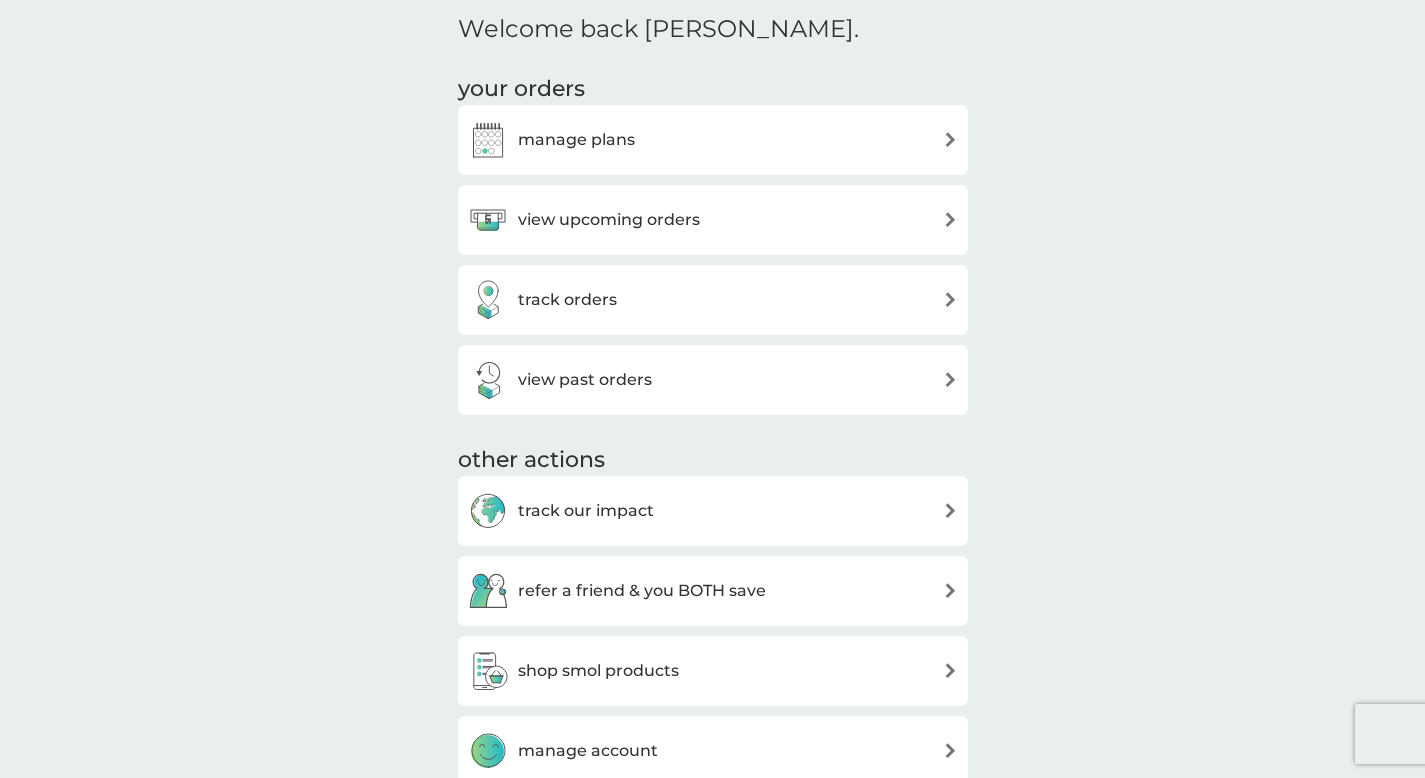 click on "view upcoming orders" at bounding box center (713, 220) 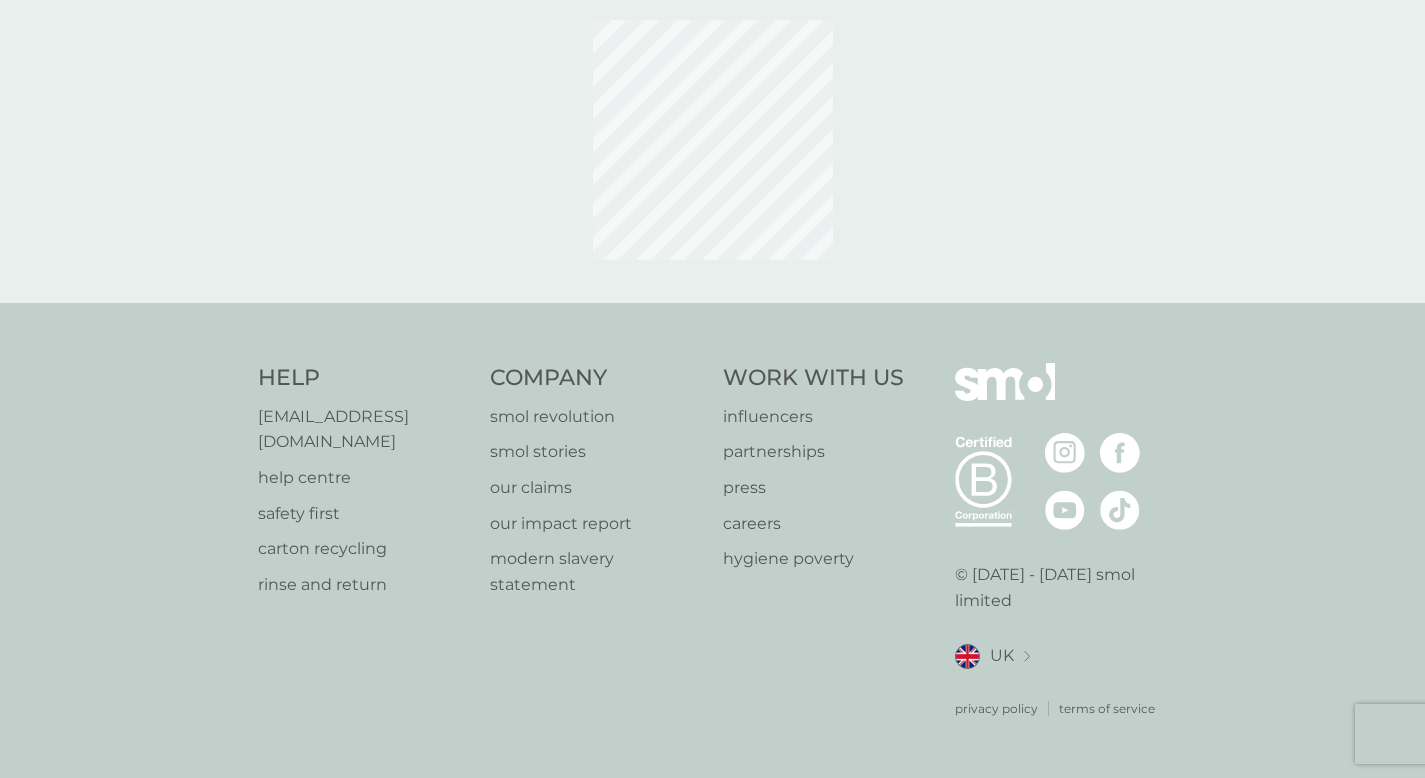 scroll, scrollTop: 0, scrollLeft: 0, axis: both 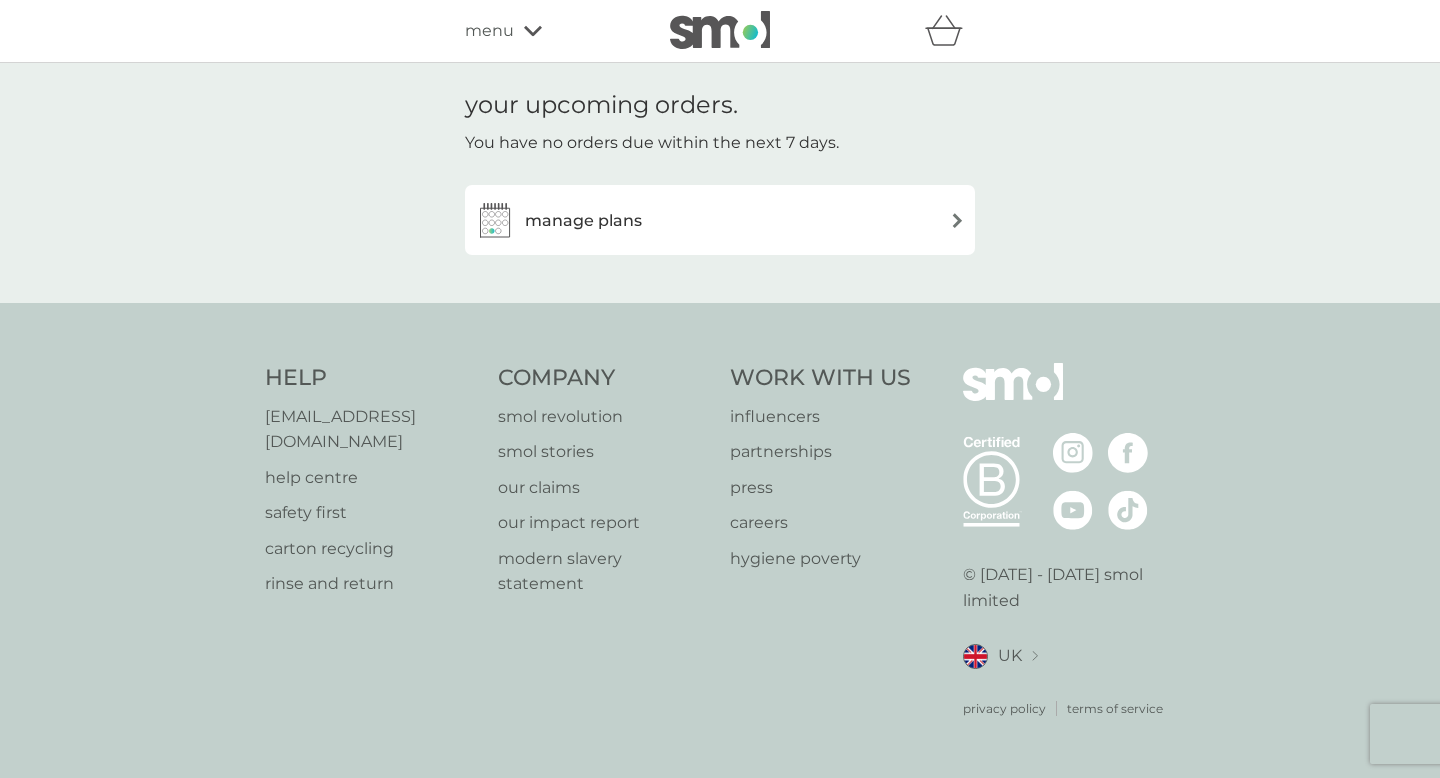 click on "manage plans" at bounding box center (720, 220) 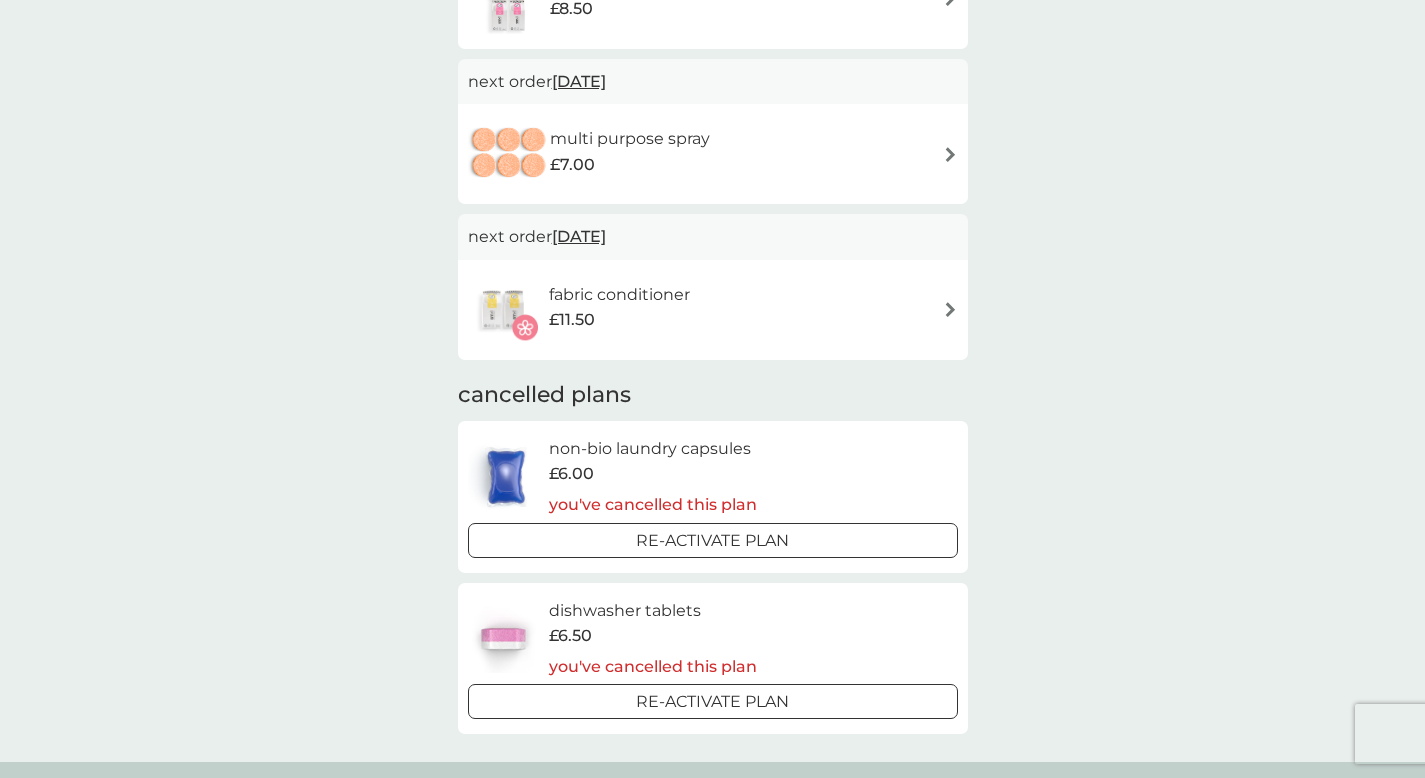 scroll, scrollTop: 431, scrollLeft: 0, axis: vertical 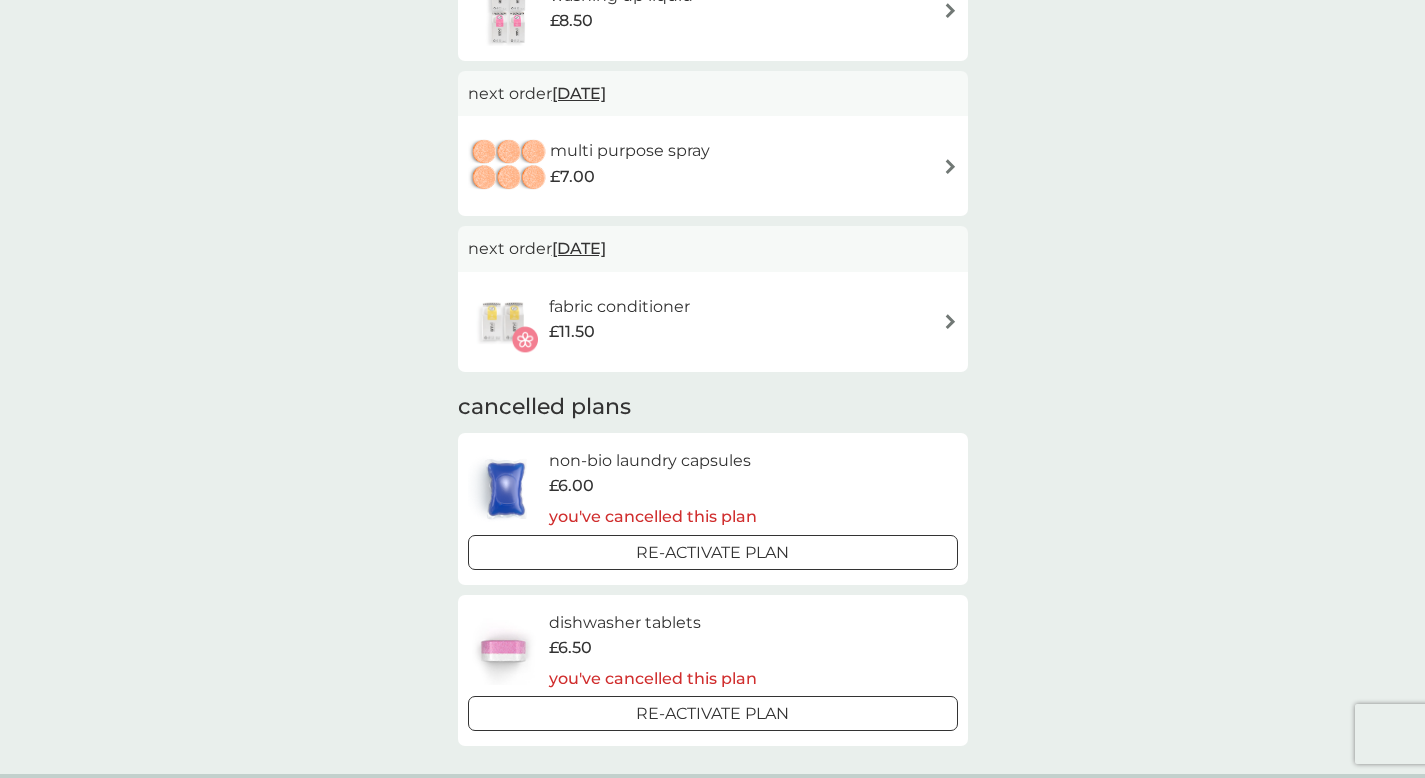 click on "fabric conditioner £11.50" at bounding box center (713, 322) 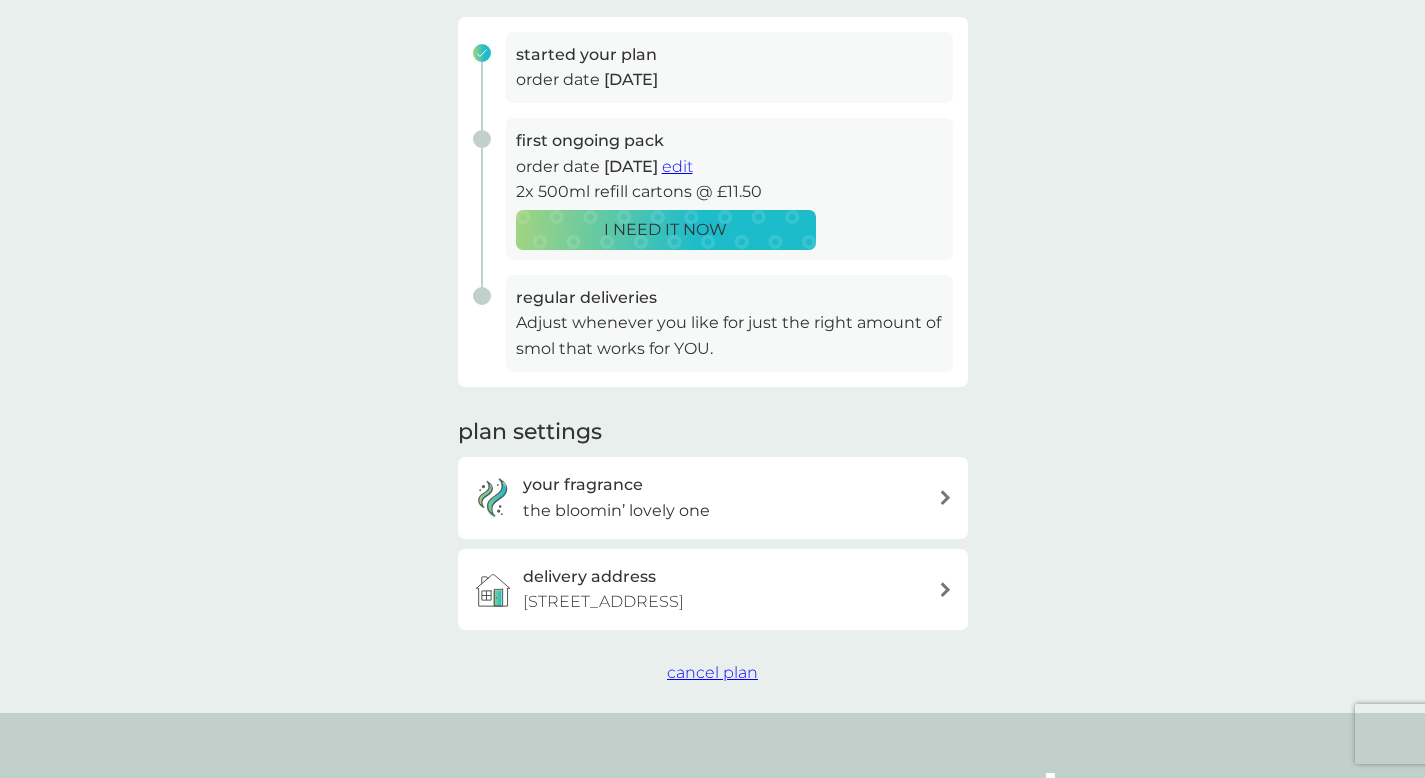 scroll, scrollTop: 304, scrollLeft: 0, axis: vertical 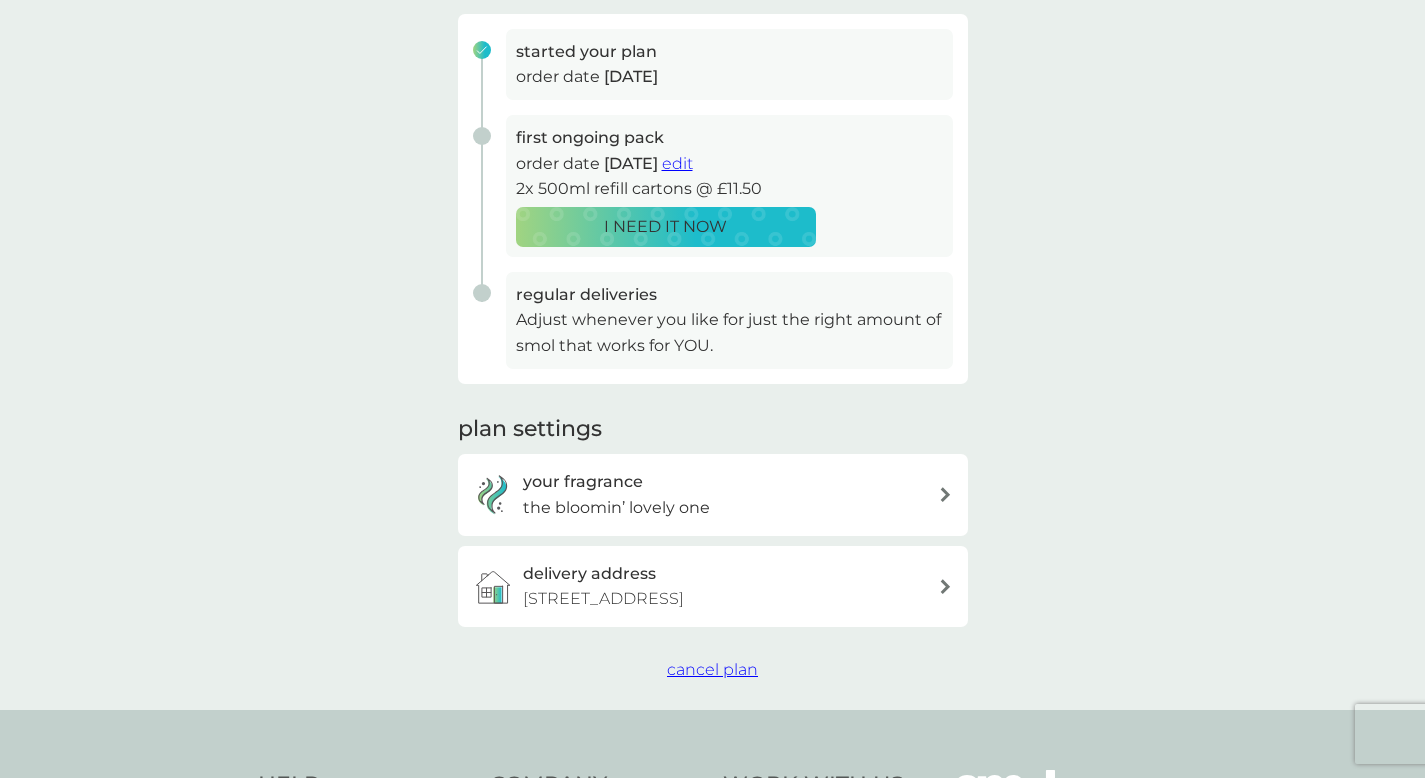 click on "cancel plan" at bounding box center (712, 669) 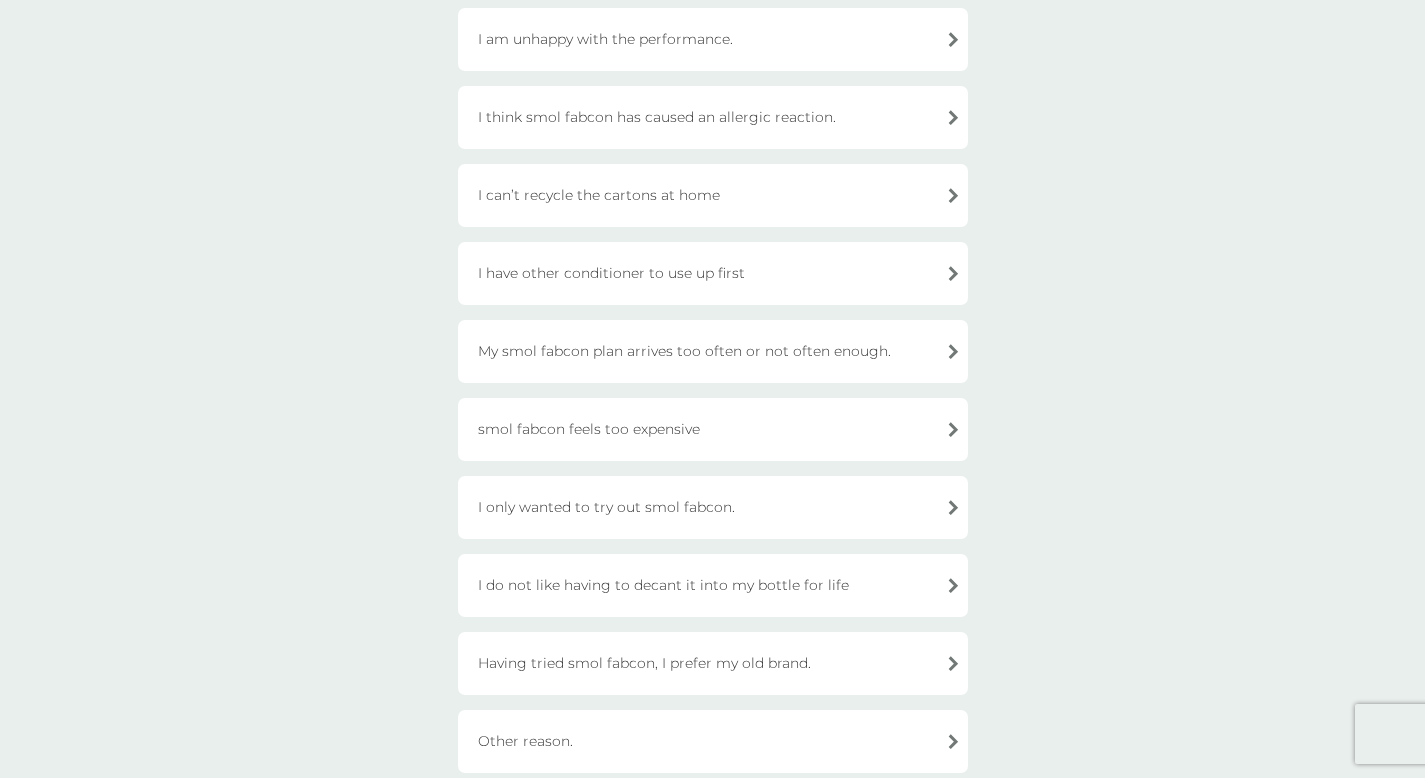 scroll, scrollTop: 308, scrollLeft: 0, axis: vertical 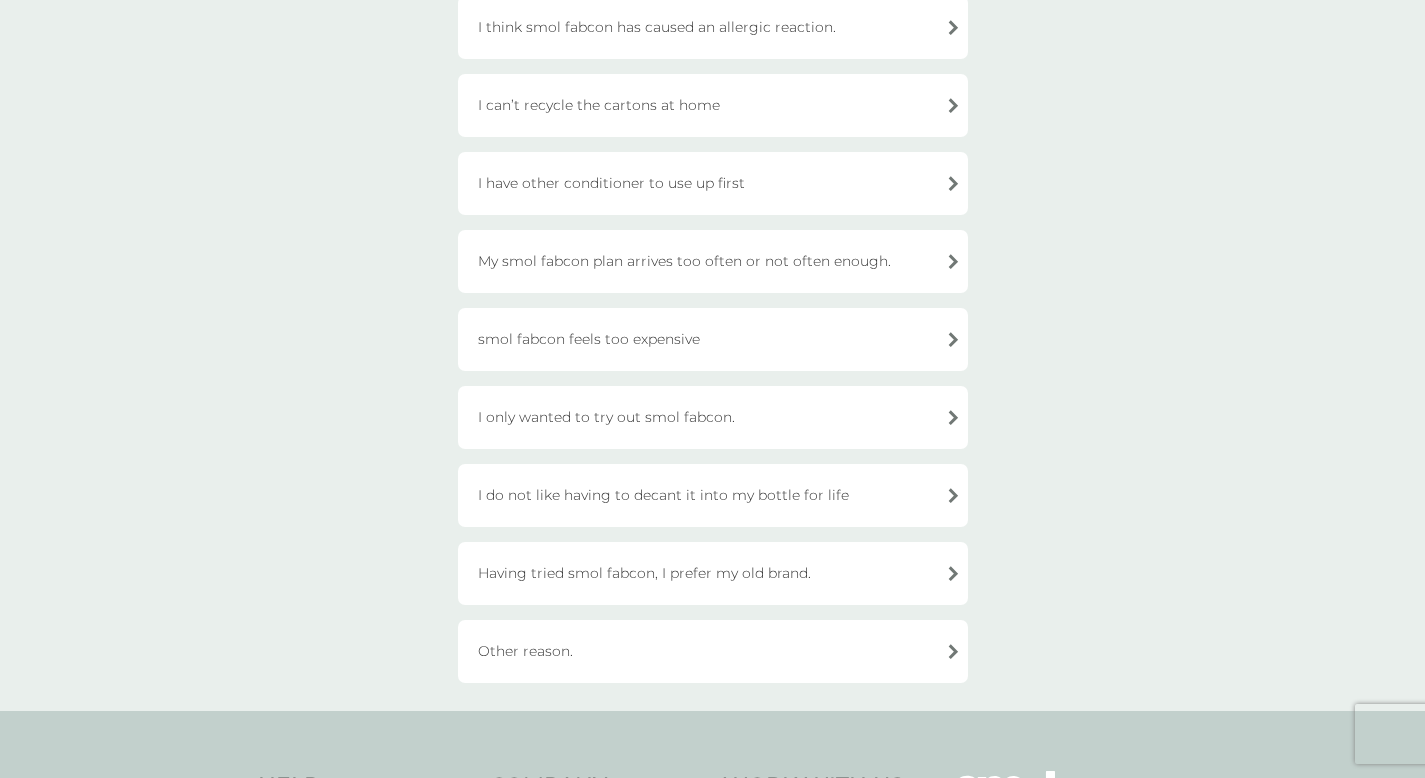 click on "I only wanted to try out smol fabcon." at bounding box center (713, 417) 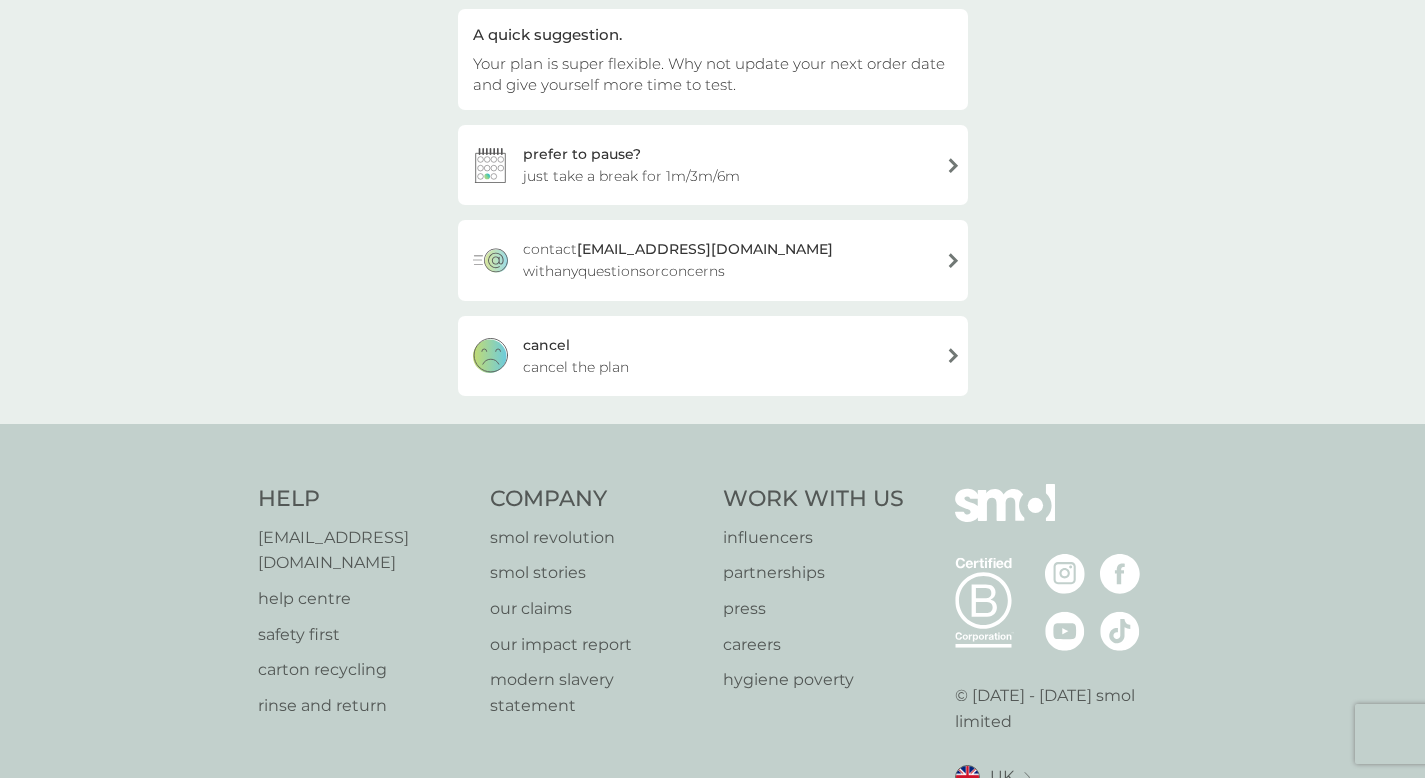 scroll, scrollTop: 139, scrollLeft: 0, axis: vertical 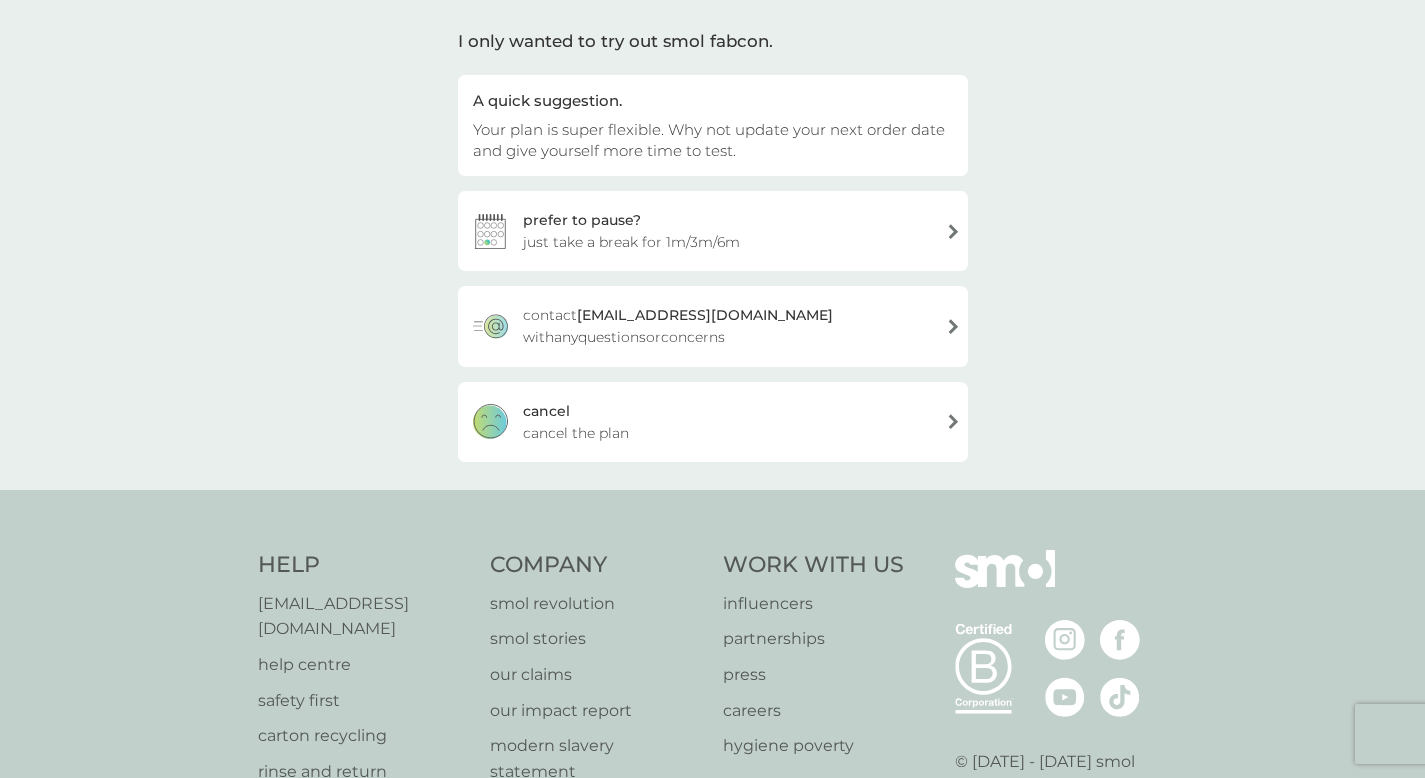 click on "cancel cancel the plan" at bounding box center (713, 422) 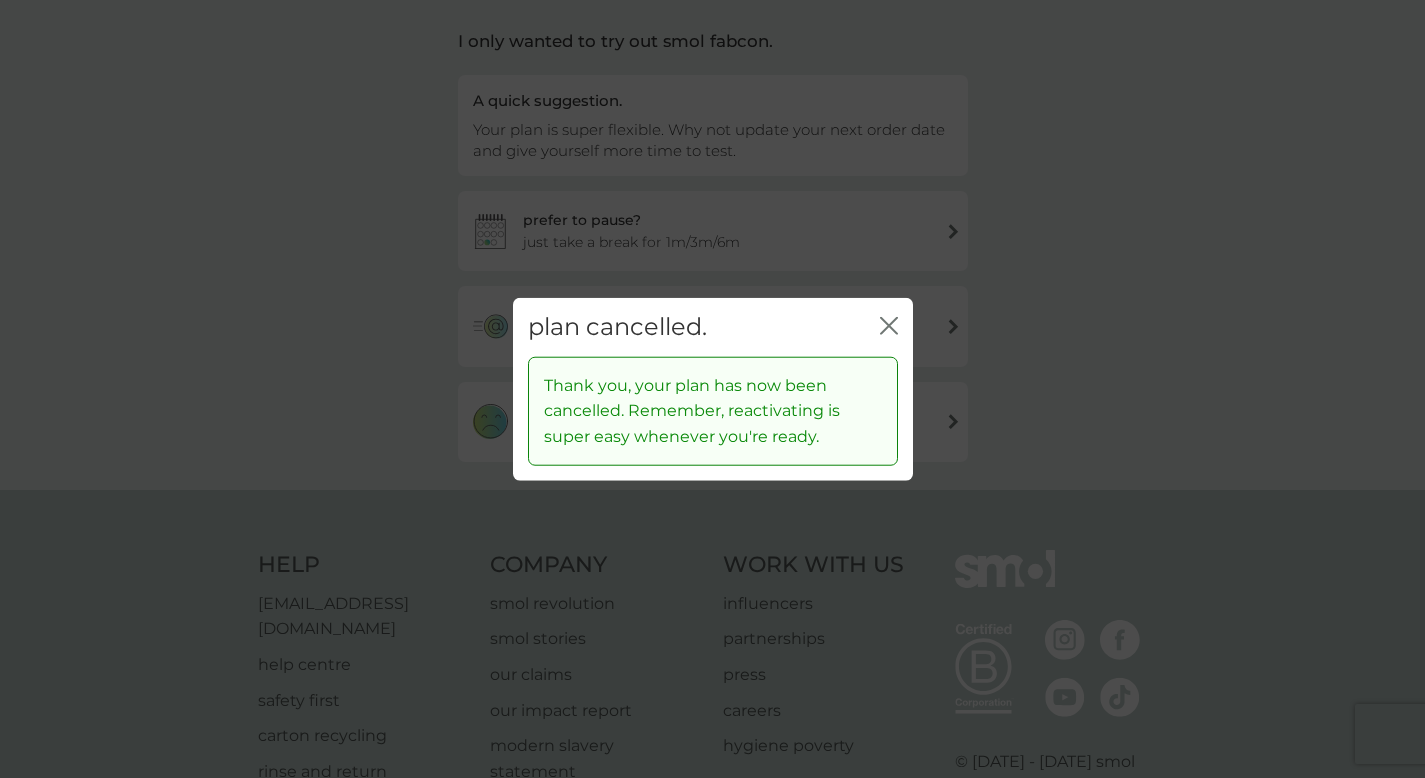 click on "plan cancelled. close" at bounding box center (713, 327) 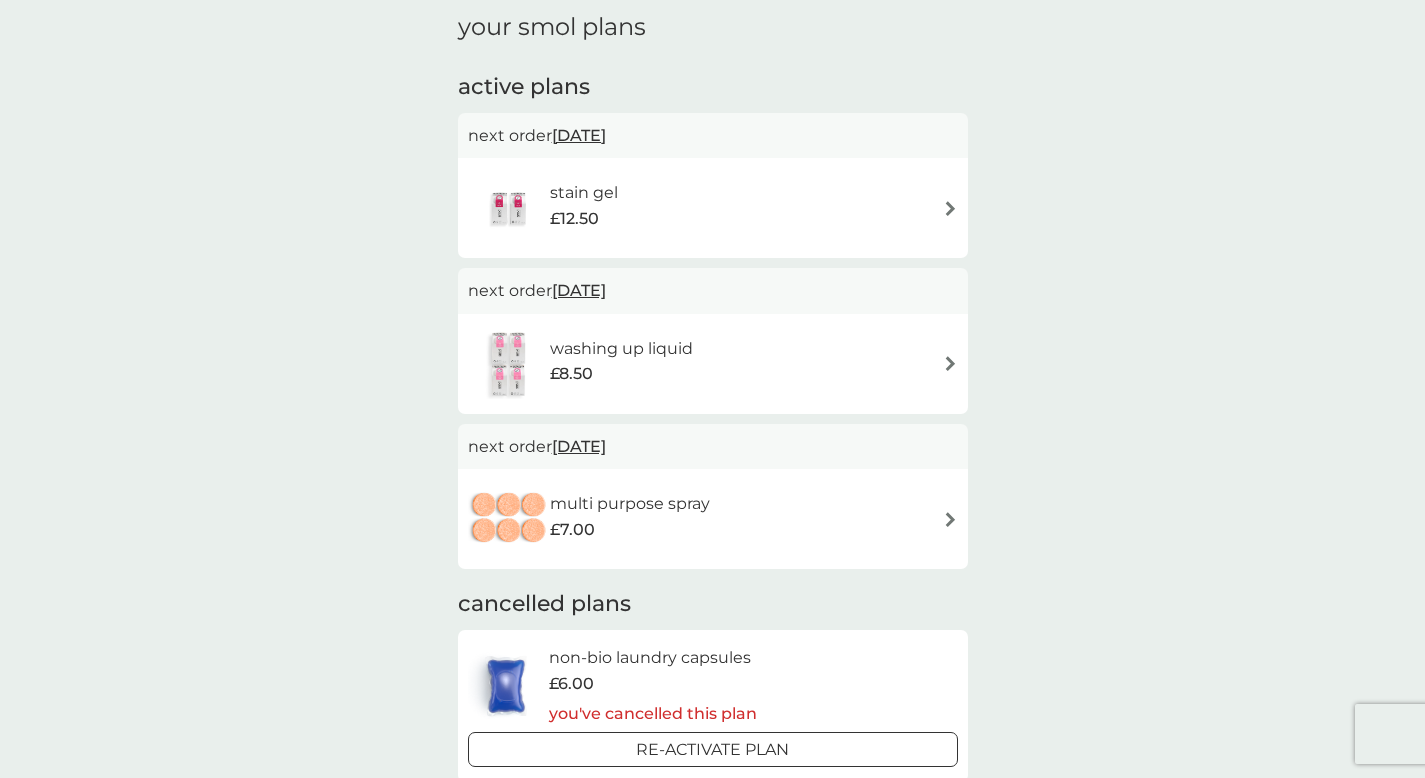scroll, scrollTop: 0, scrollLeft: 0, axis: both 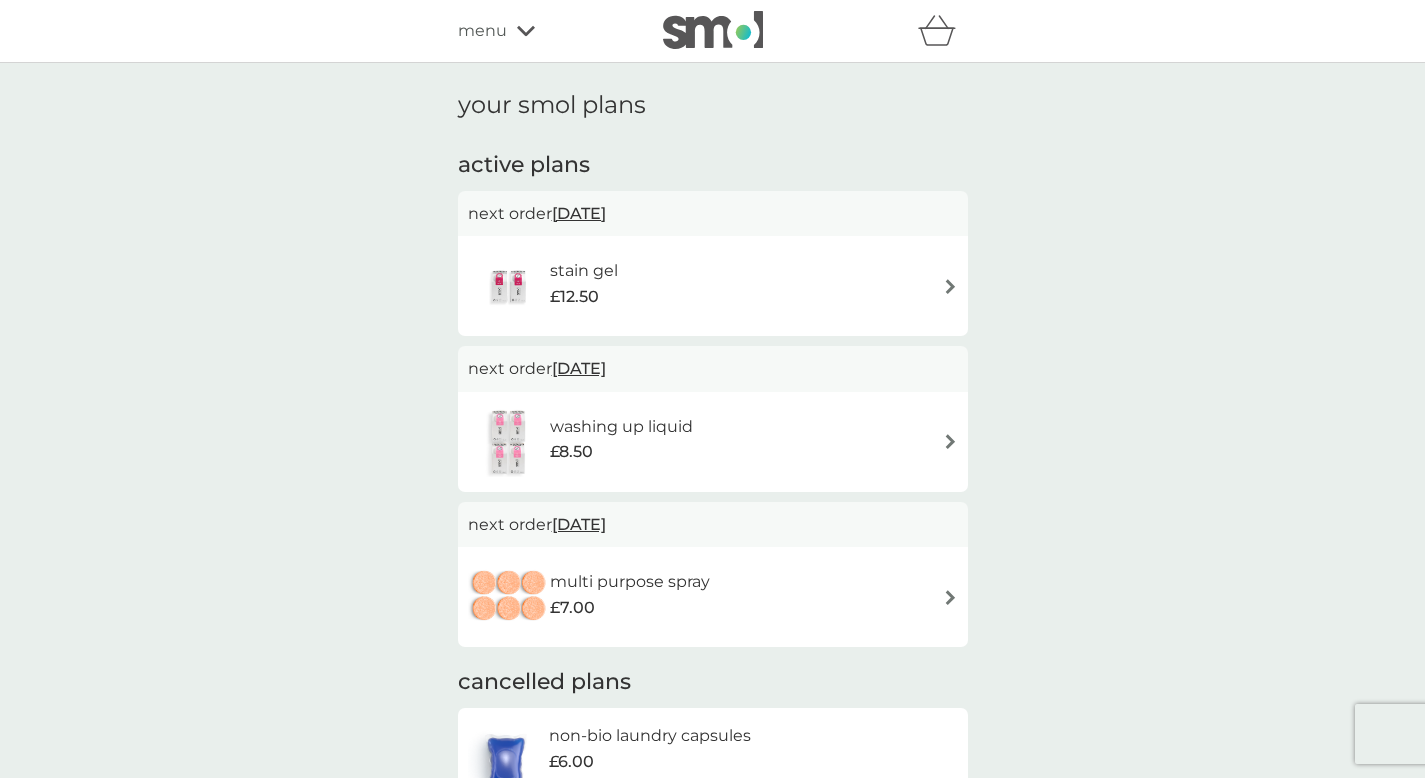 click on "stain gel £12.50" at bounding box center (713, 286) 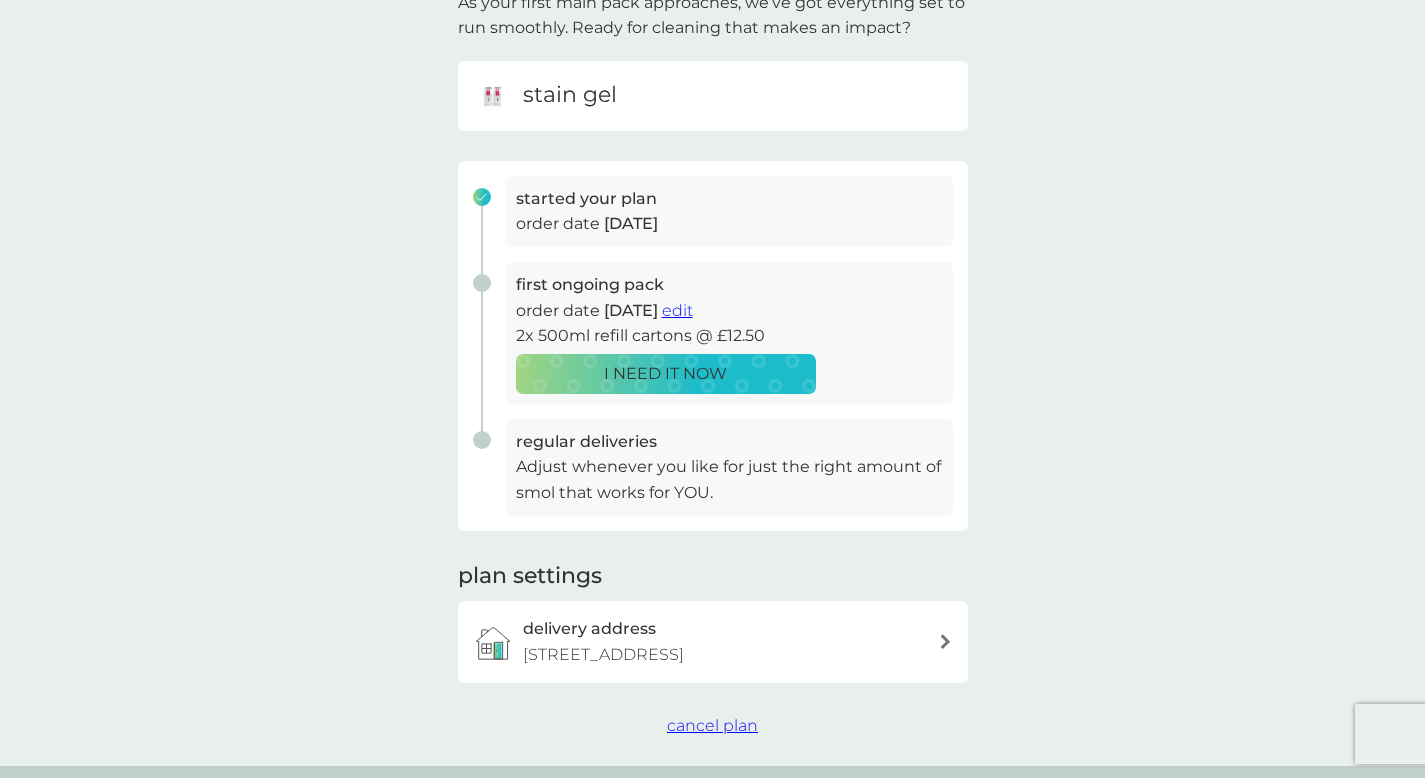 scroll, scrollTop: 156, scrollLeft: 0, axis: vertical 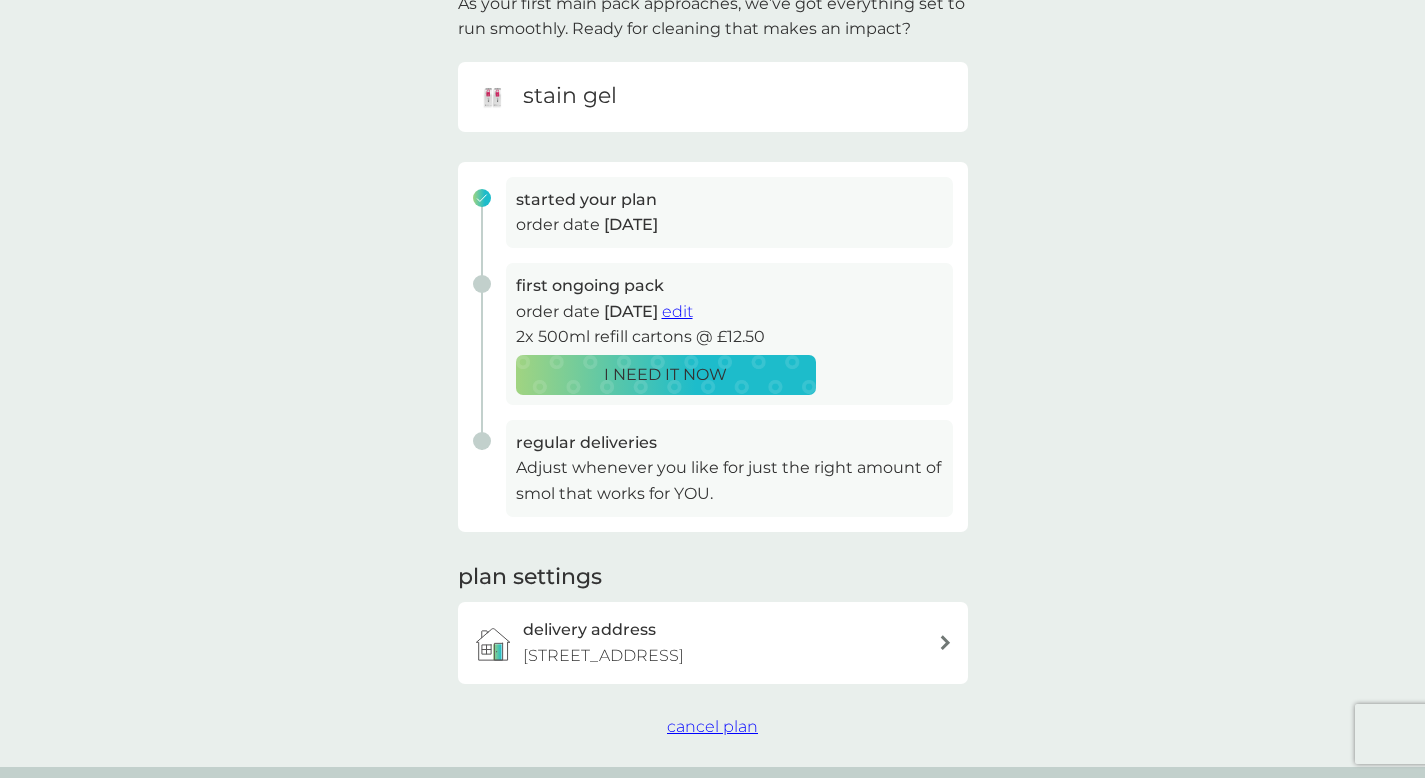 click on "edit" at bounding box center (677, 311) 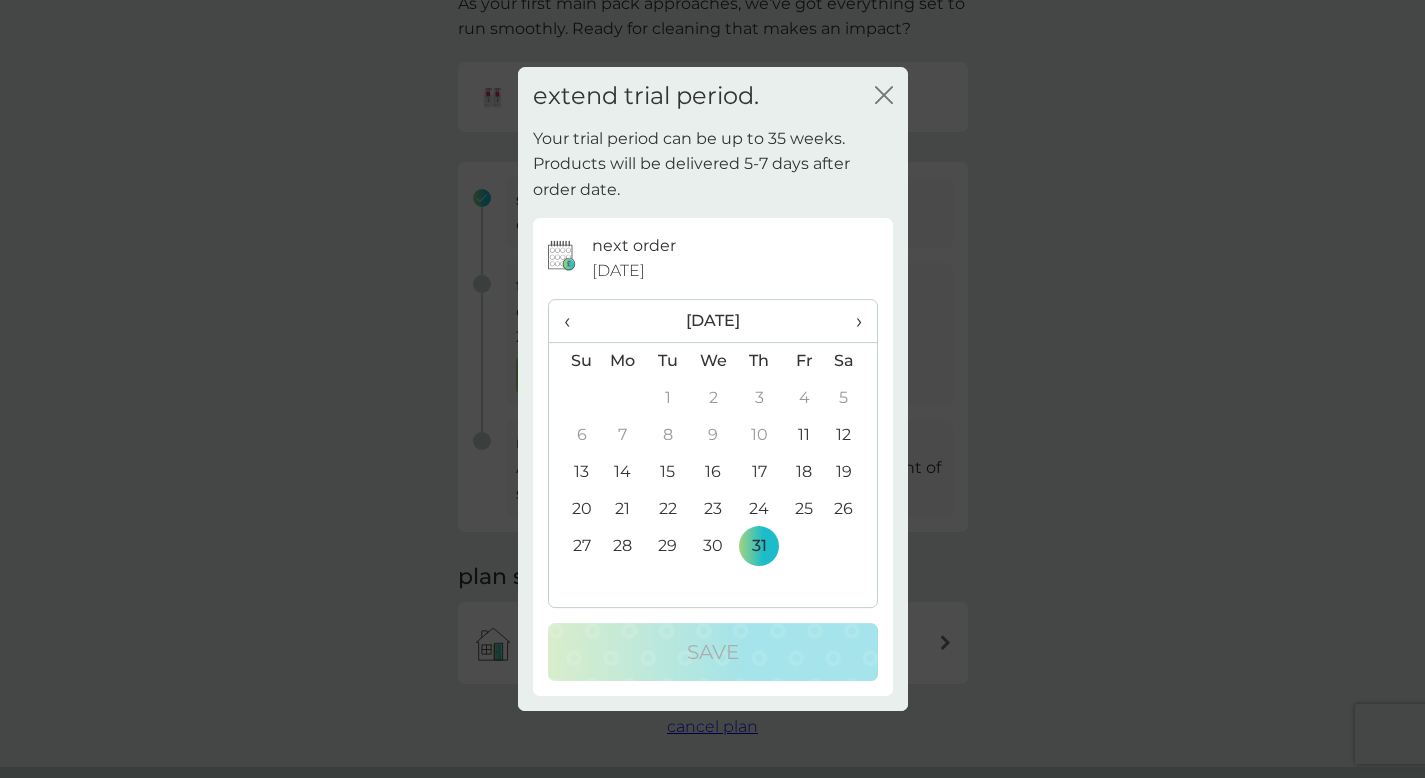 click on "›" at bounding box center (851, 321) 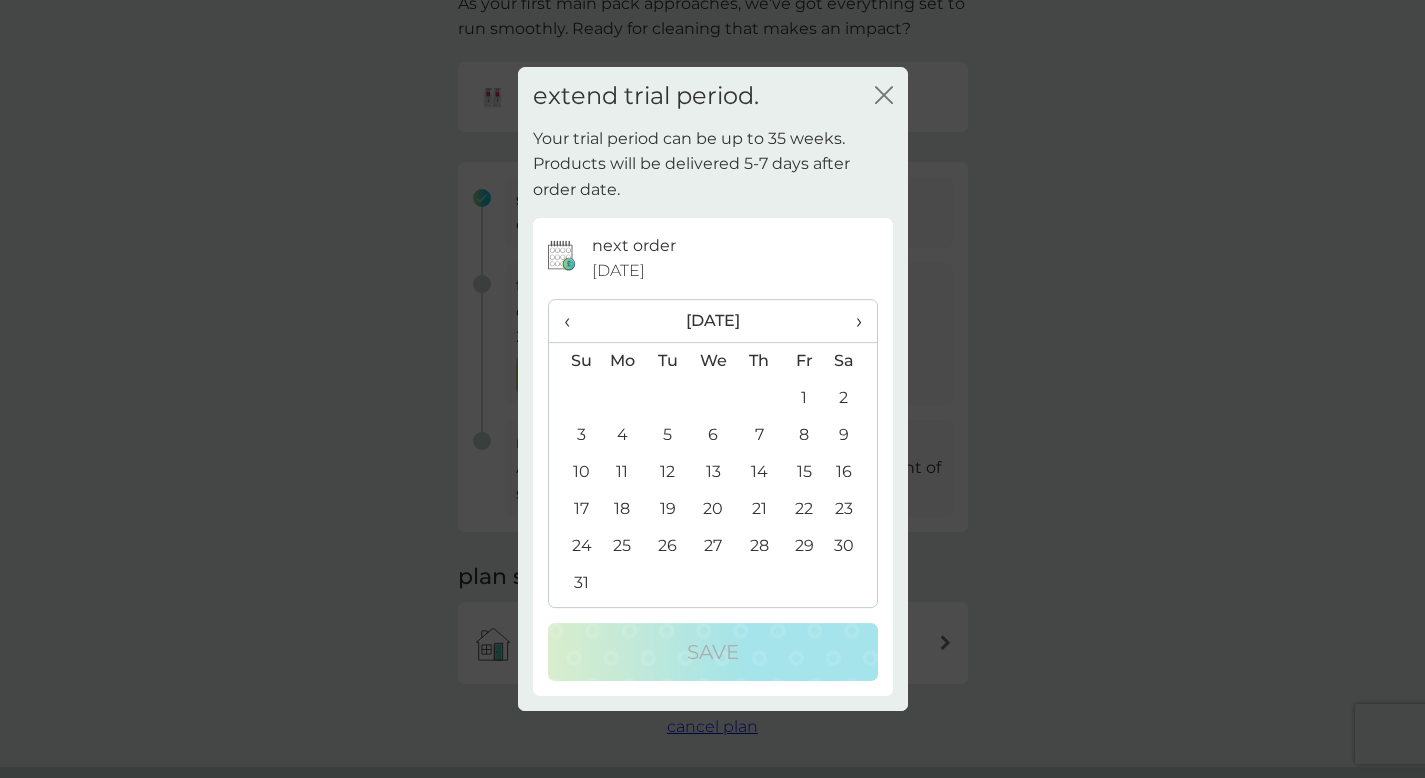click on "29" at bounding box center [804, 546] 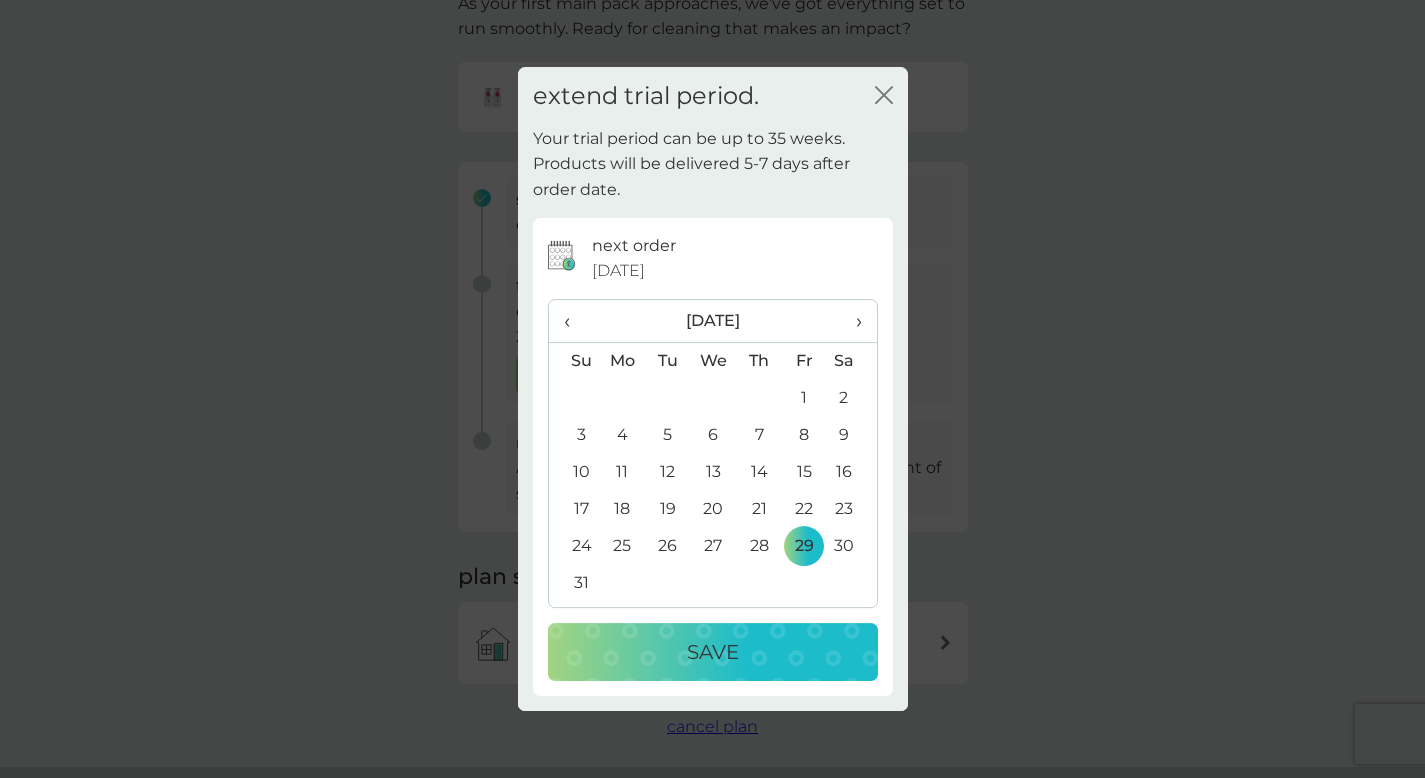 click on "Save" at bounding box center (713, 652) 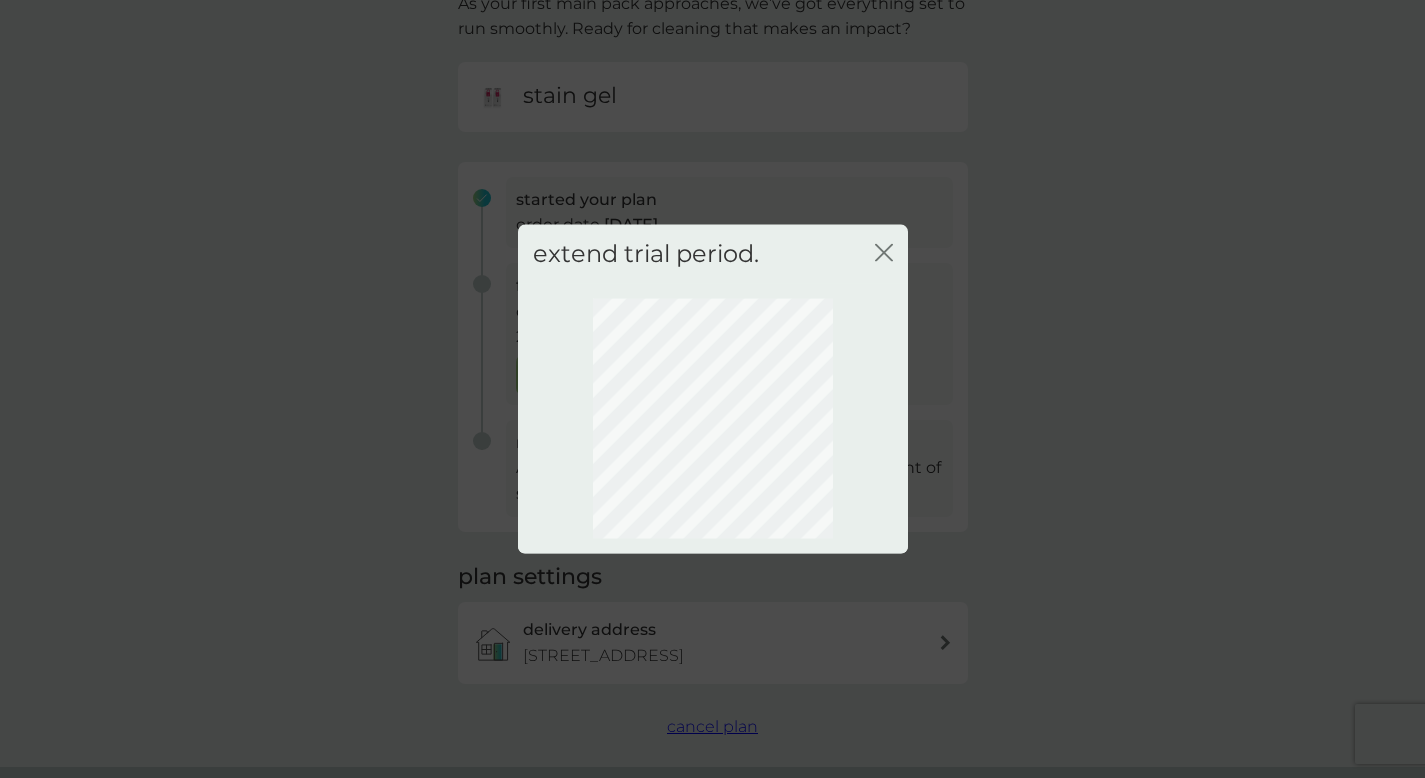 scroll, scrollTop: 60, scrollLeft: 0, axis: vertical 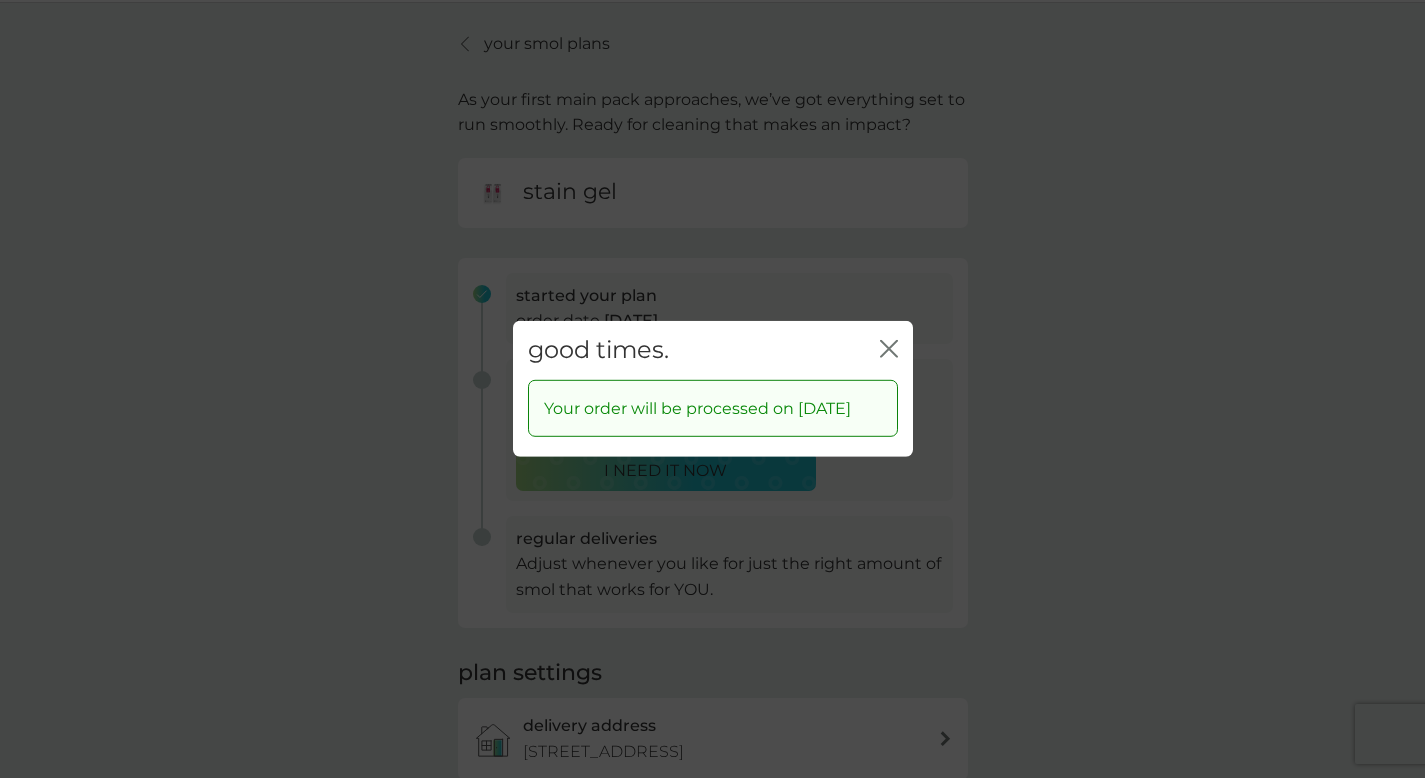 click 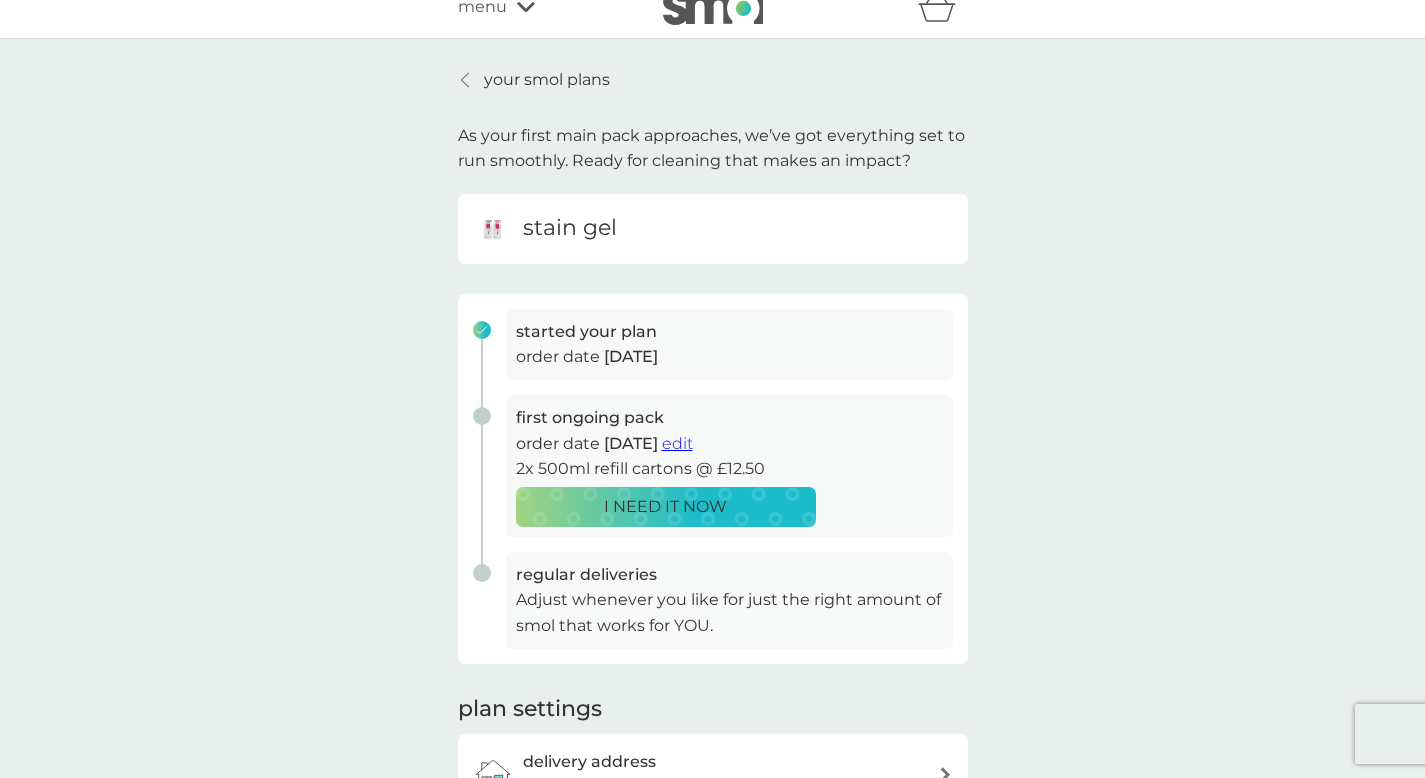 scroll, scrollTop: 0, scrollLeft: 0, axis: both 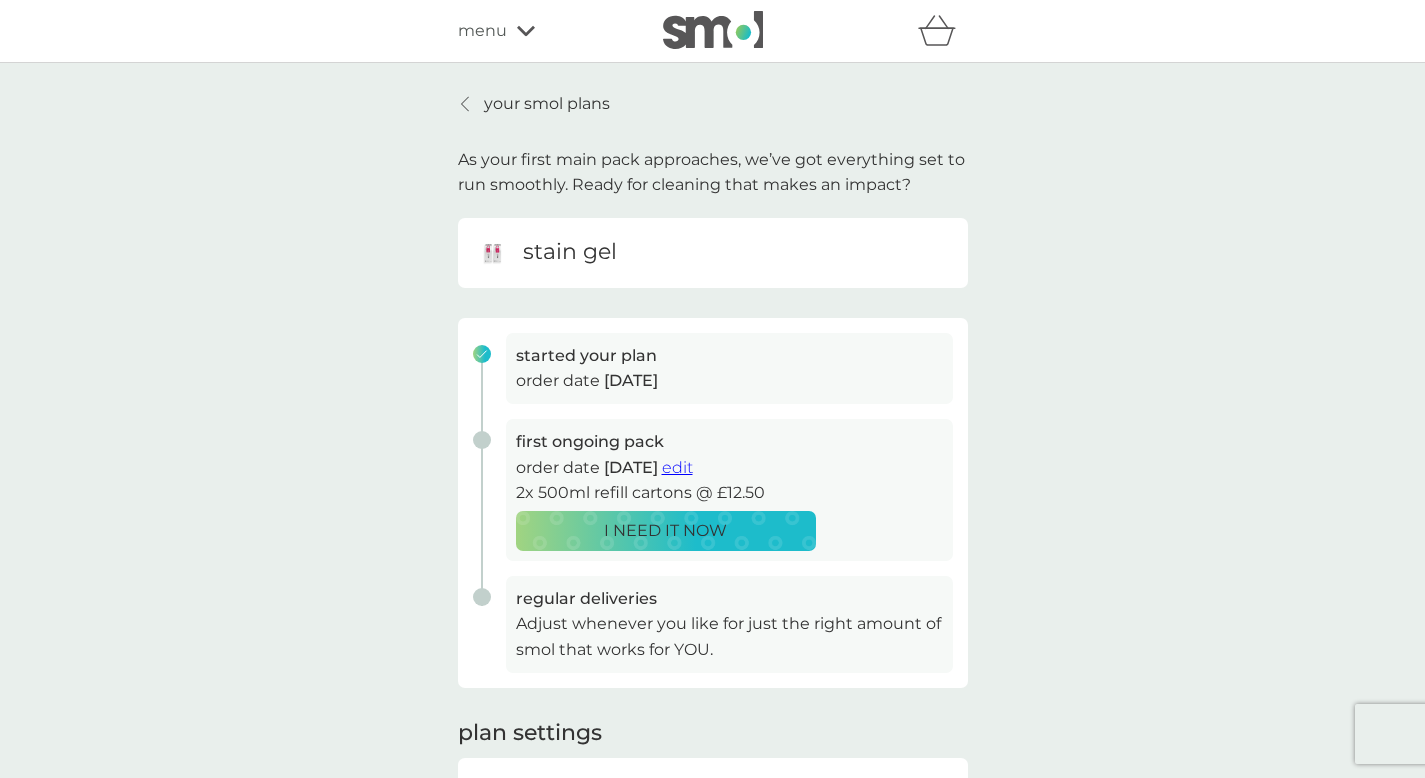click on "your smol plans" at bounding box center (547, 104) 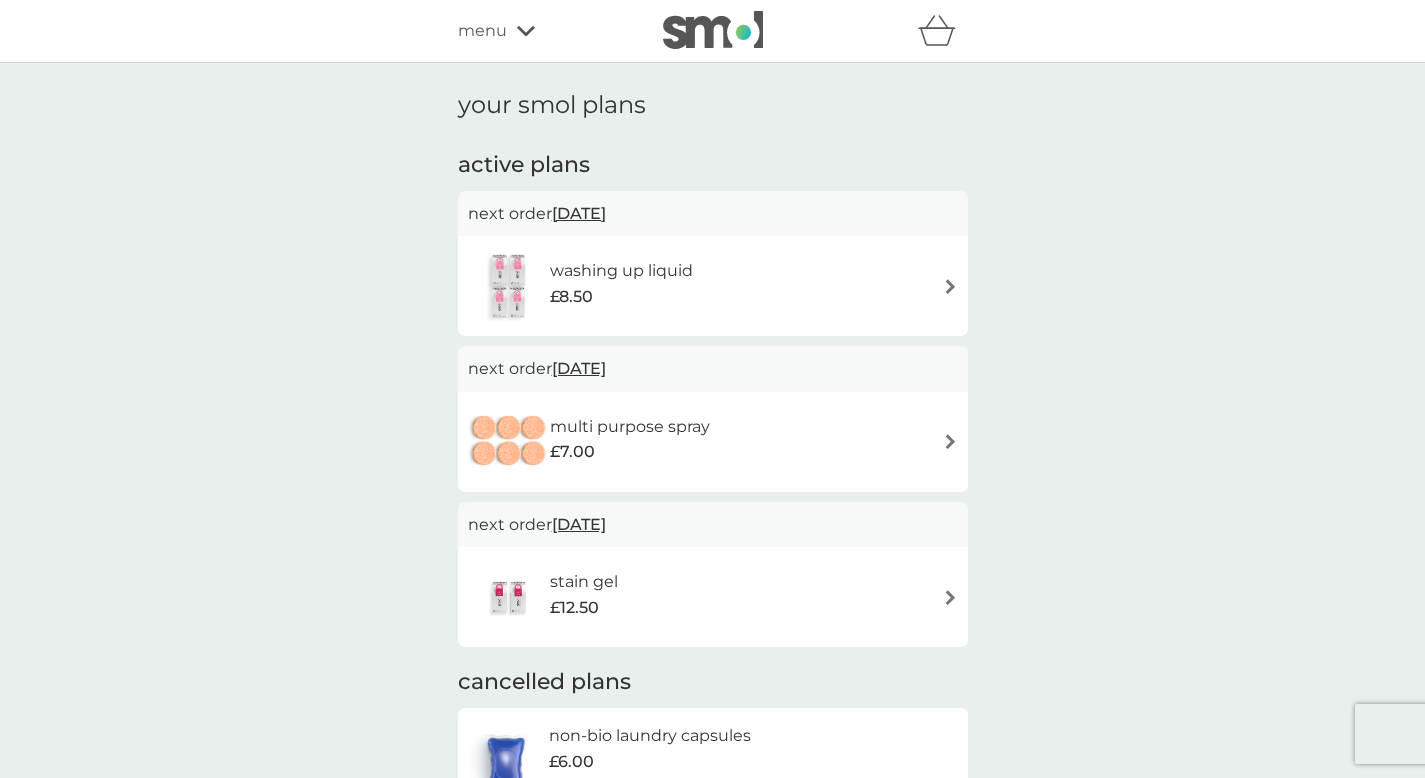 click on "refer a friend & you BOTH save smol impact smol shop your smol plans your upcoming orders your details order history logout menu" at bounding box center (713, 31) 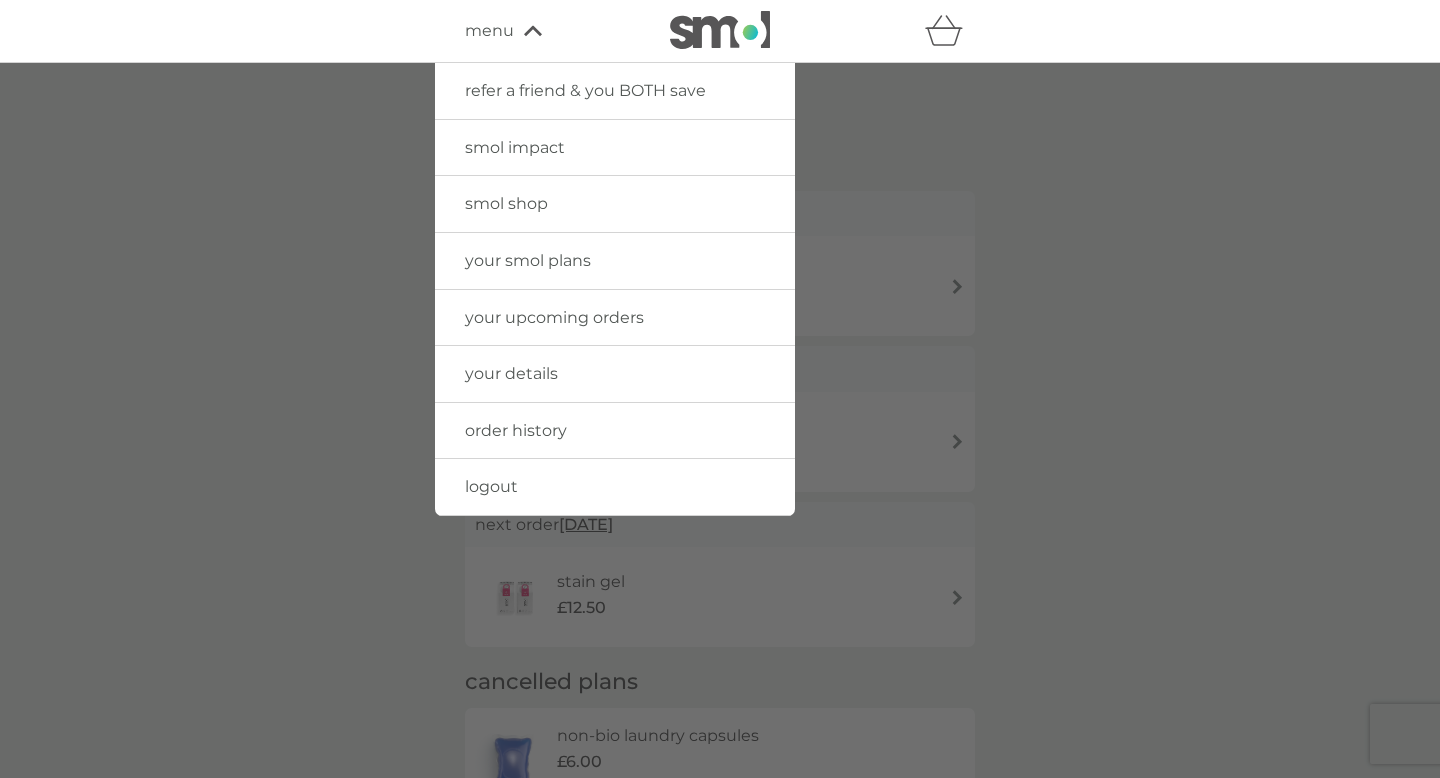 click on "smol shop" at bounding box center (506, 203) 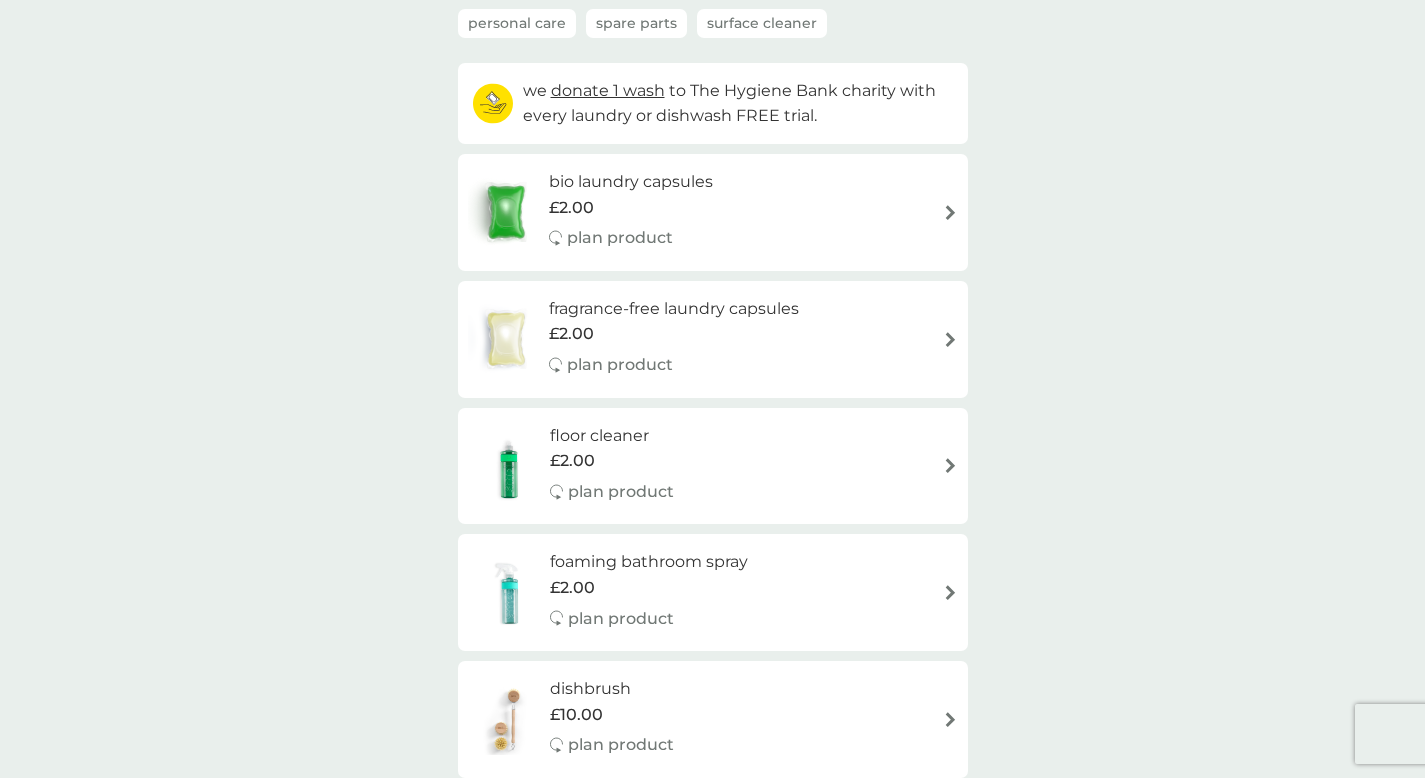 scroll, scrollTop: 273, scrollLeft: 0, axis: vertical 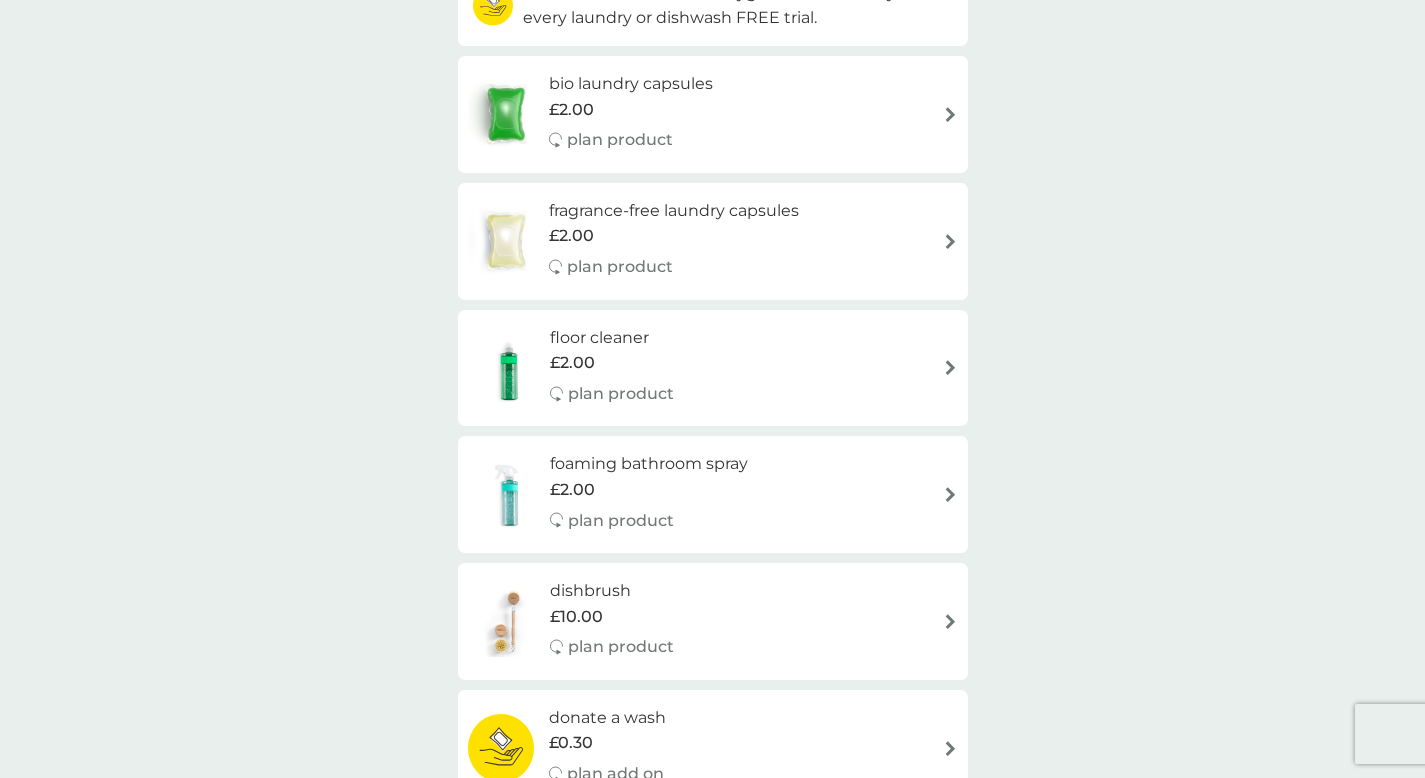 click on "foaming bathroom spray" at bounding box center [649, 464] 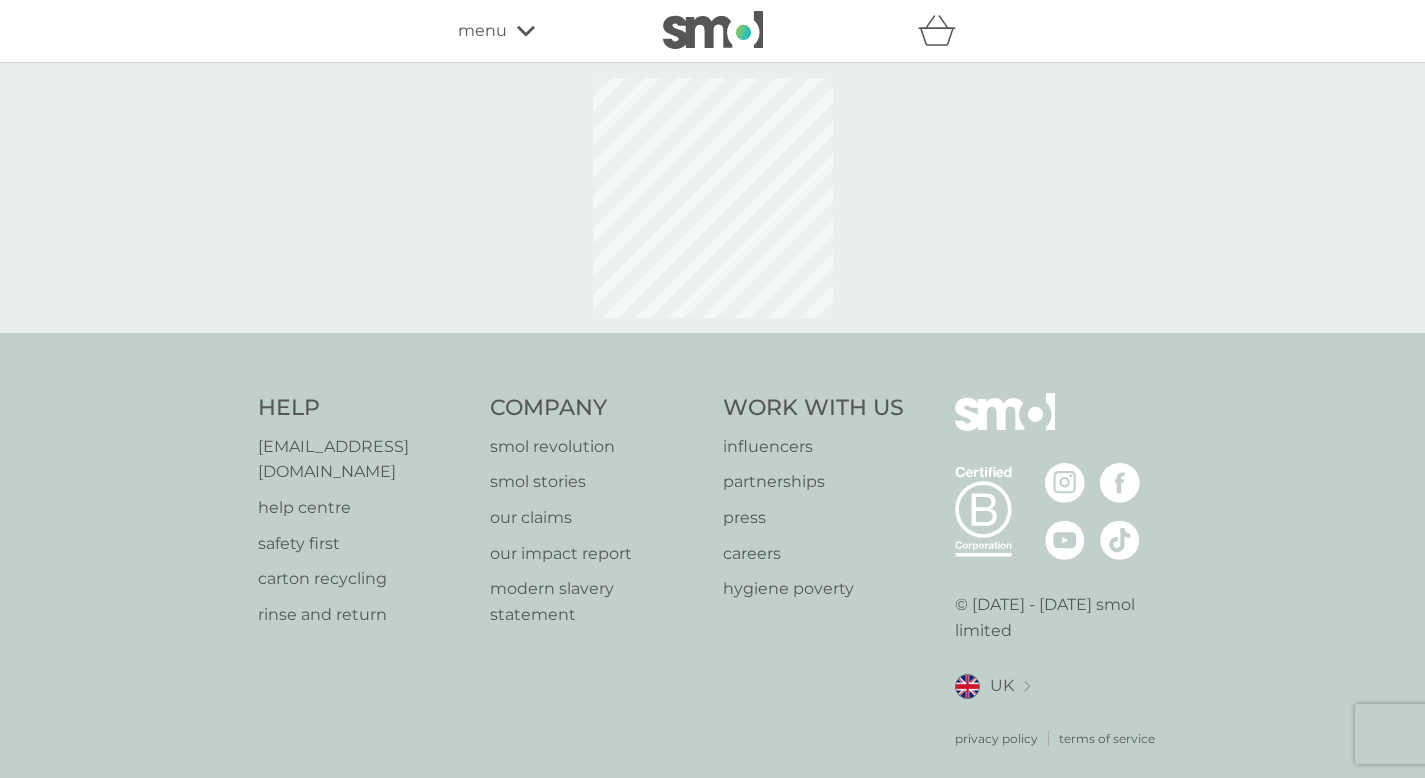 select on "182" 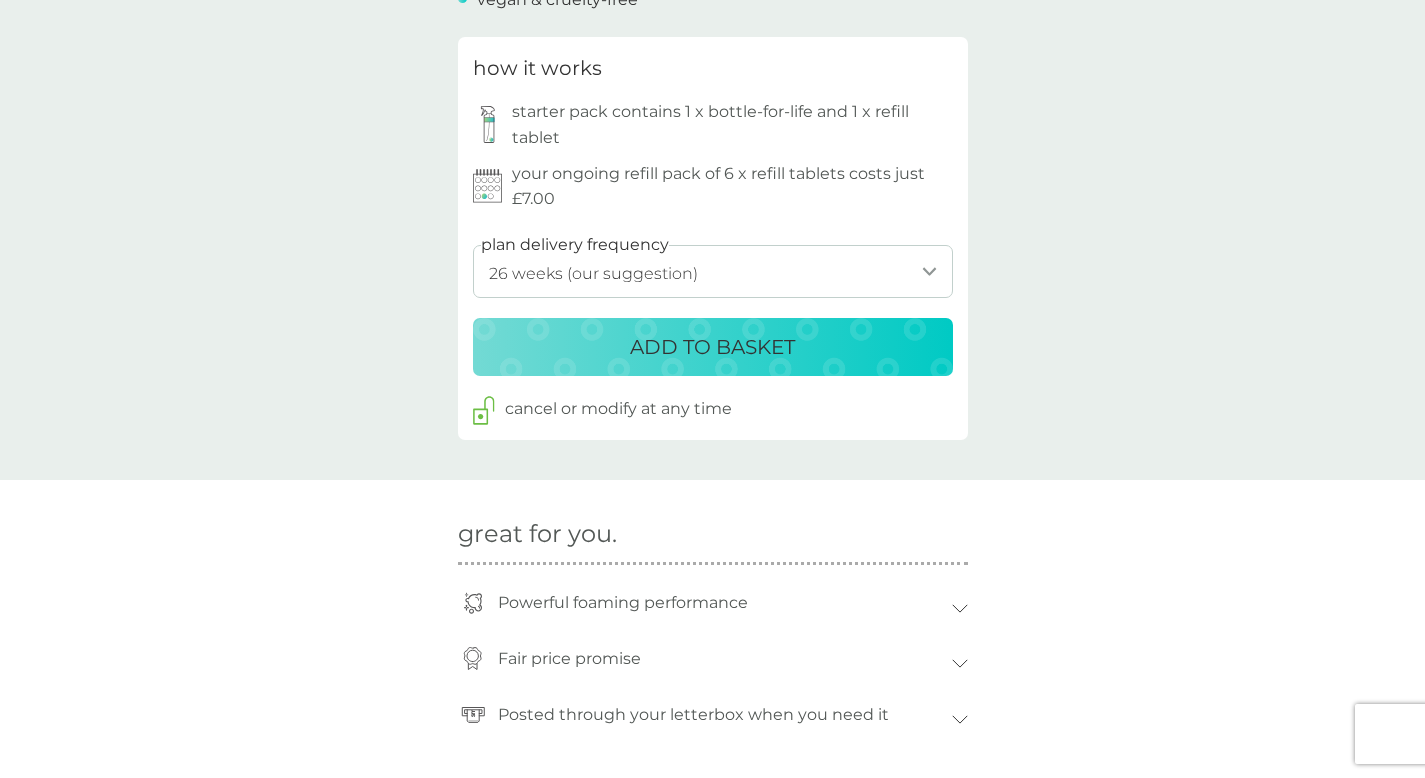 scroll, scrollTop: 1077, scrollLeft: 0, axis: vertical 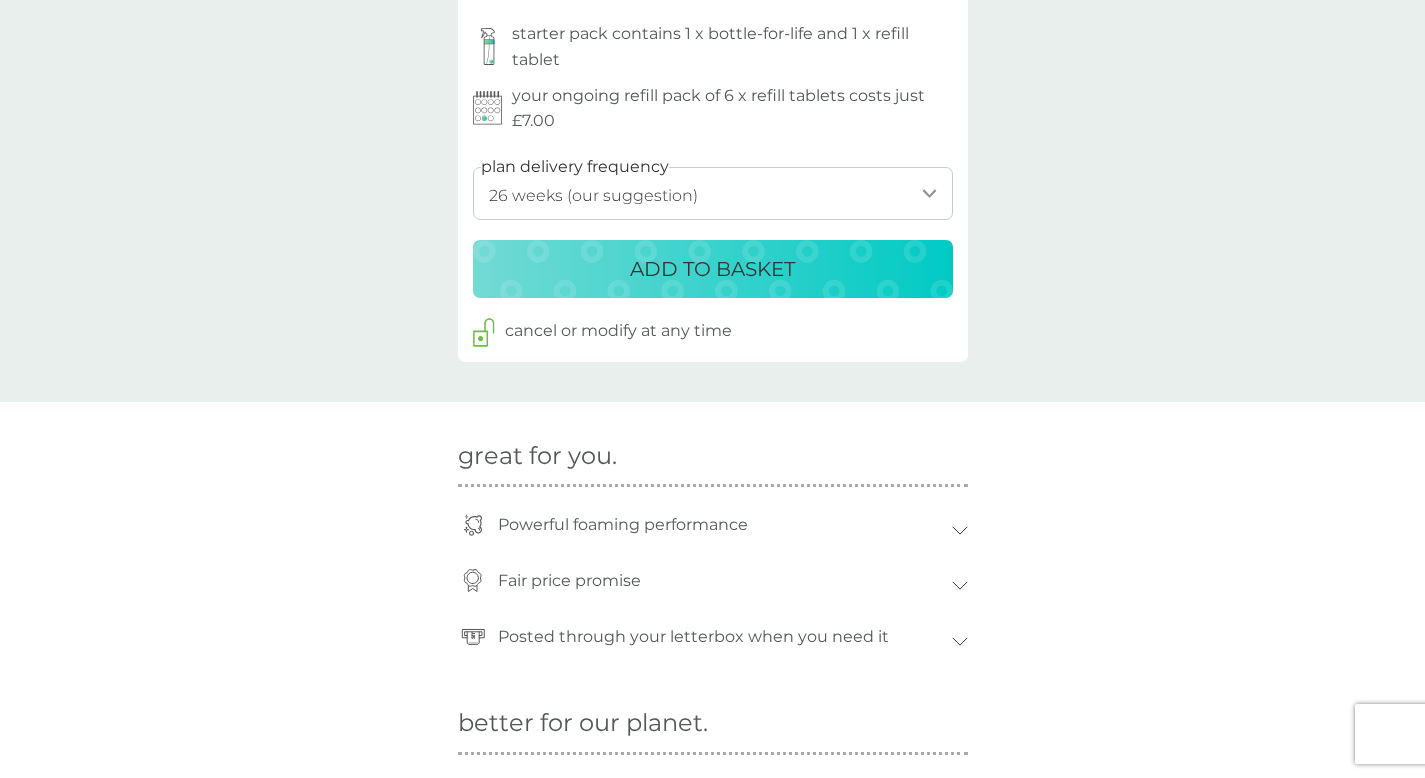 click on "ADD TO BASKET" at bounding box center (712, 269) 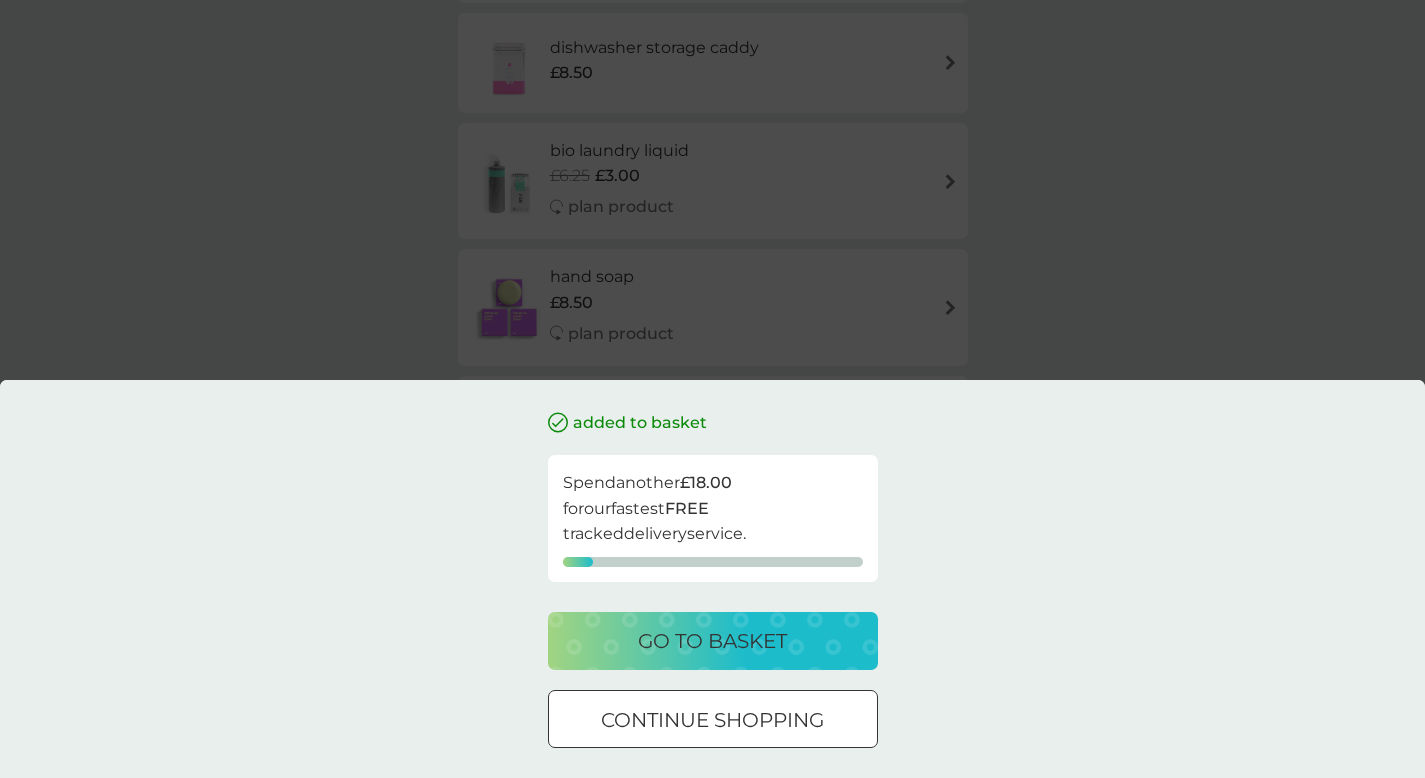 scroll, scrollTop: 0, scrollLeft: 0, axis: both 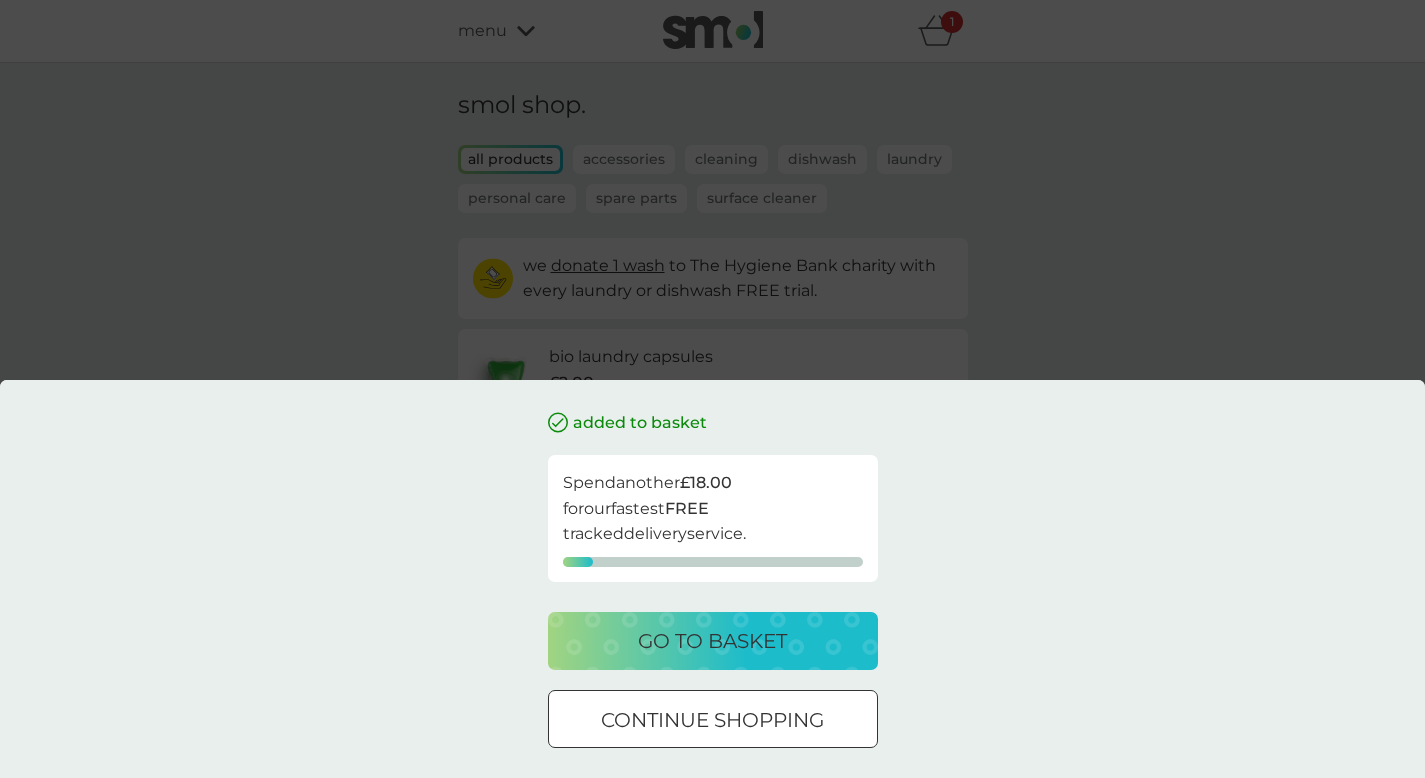 click on "continue shopping" at bounding box center (713, 719) 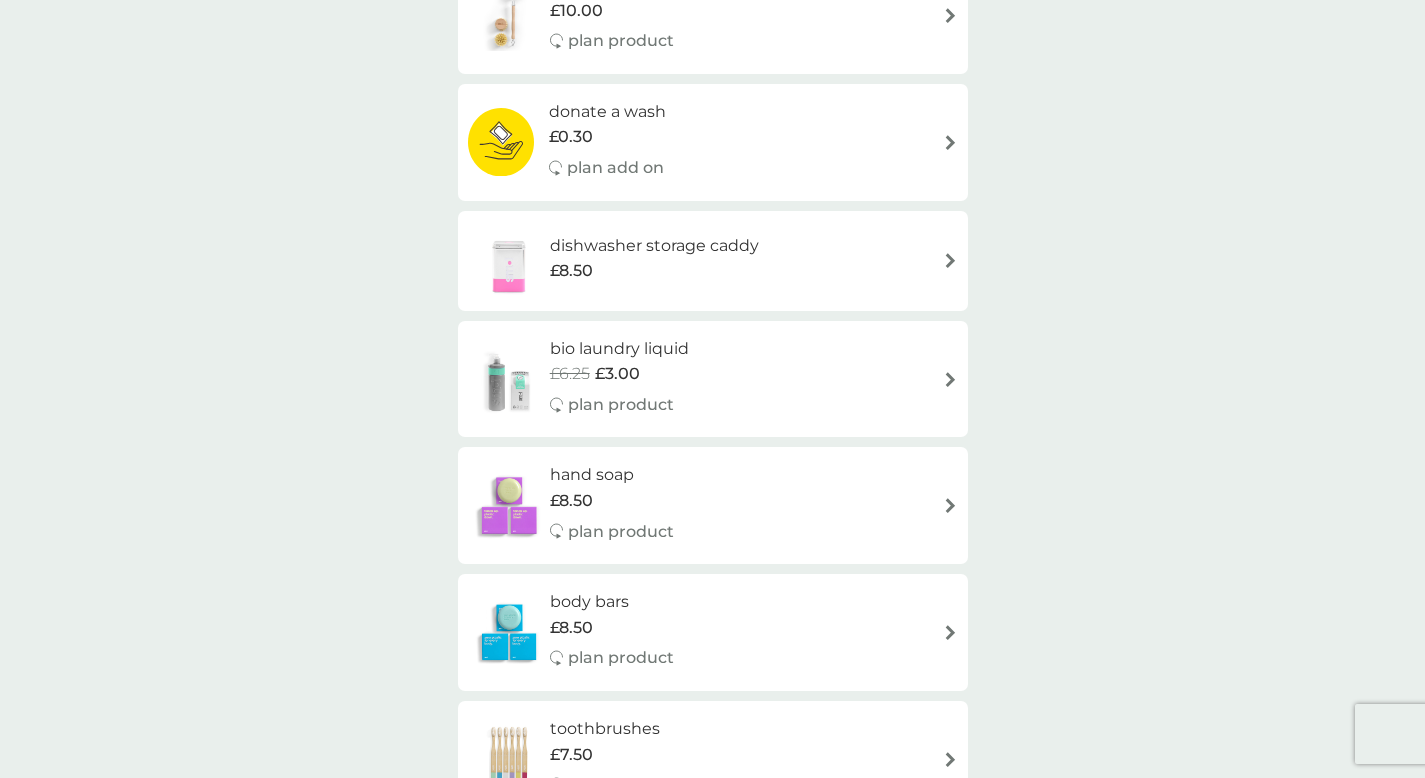scroll, scrollTop: 883, scrollLeft: 0, axis: vertical 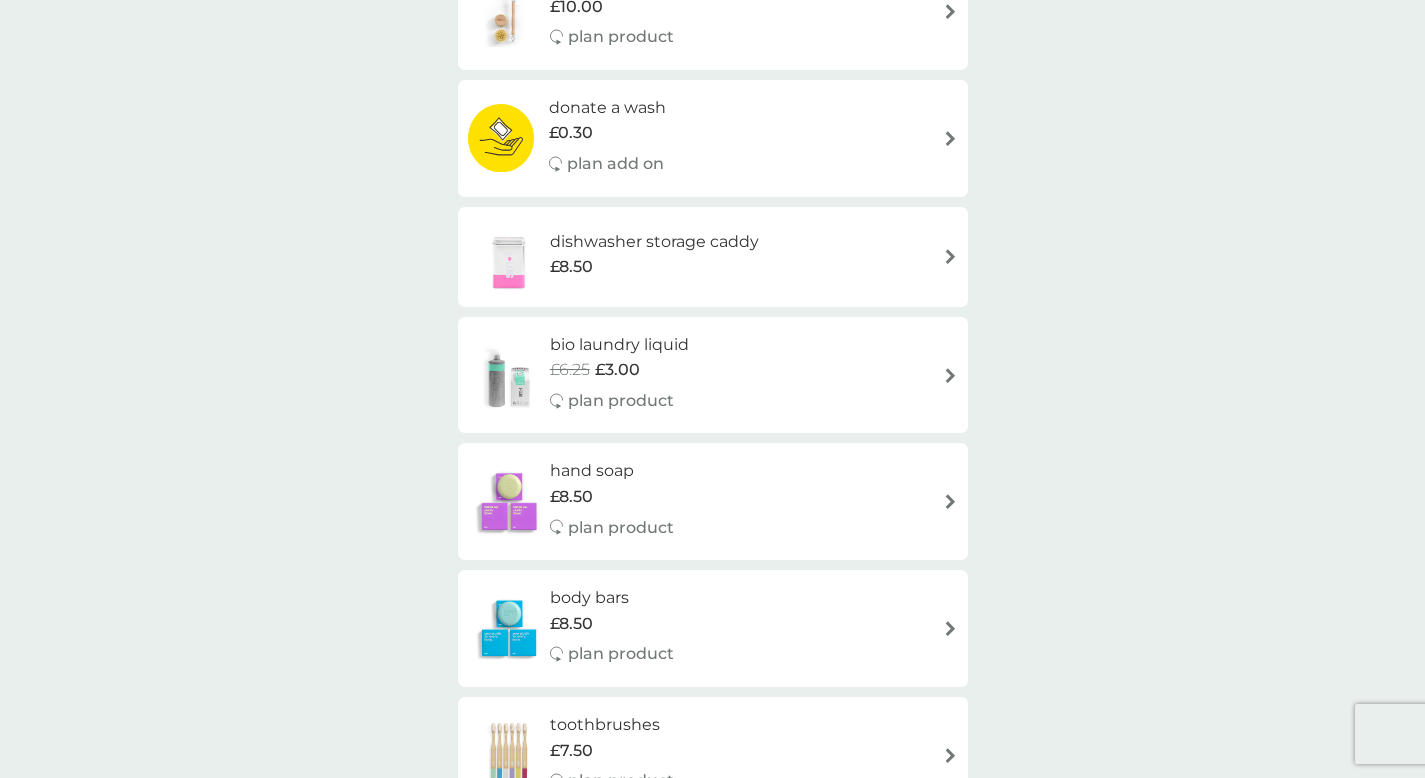 click on "dishwasher storage caddy £8.50" at bounding box center [664, 257] 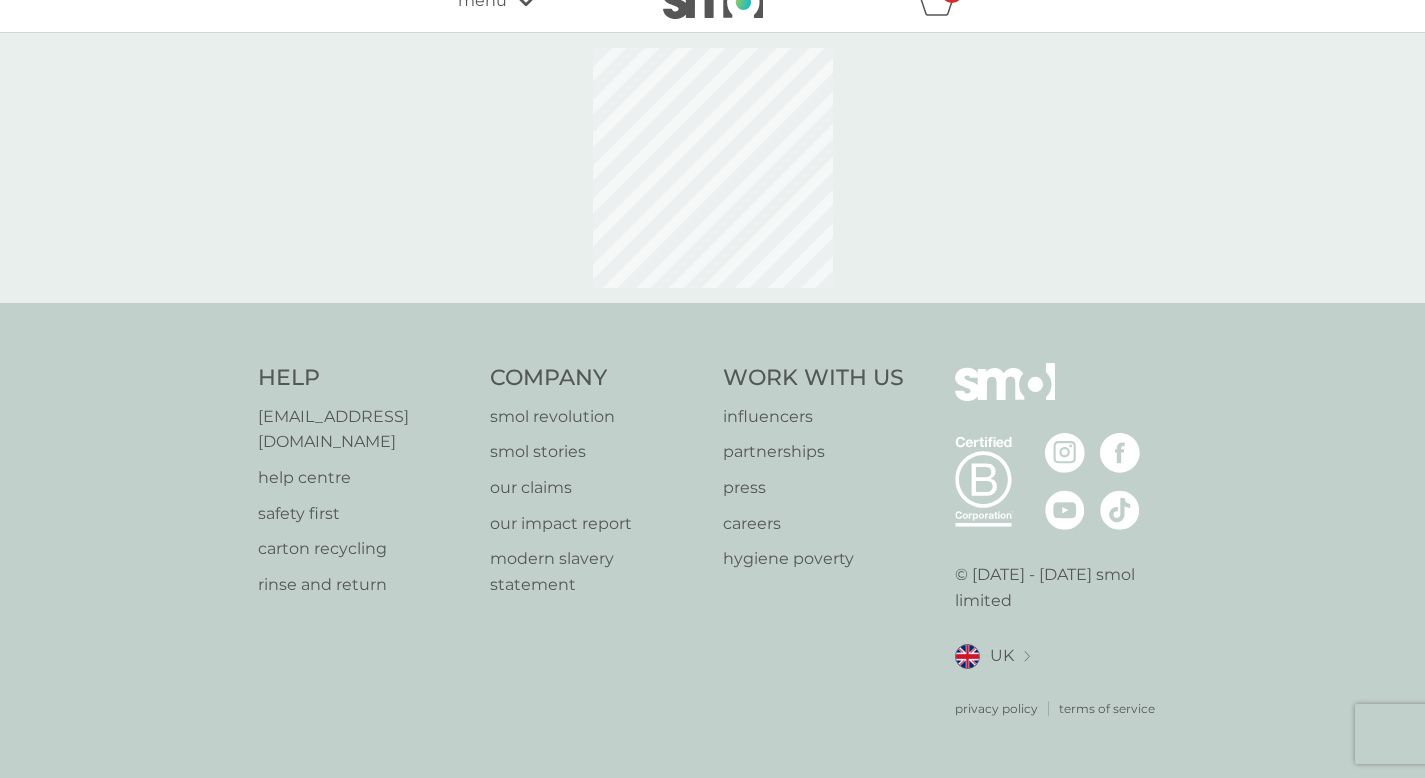 scroll, scrollTop: 0, scrollLeft: 0, axis: both 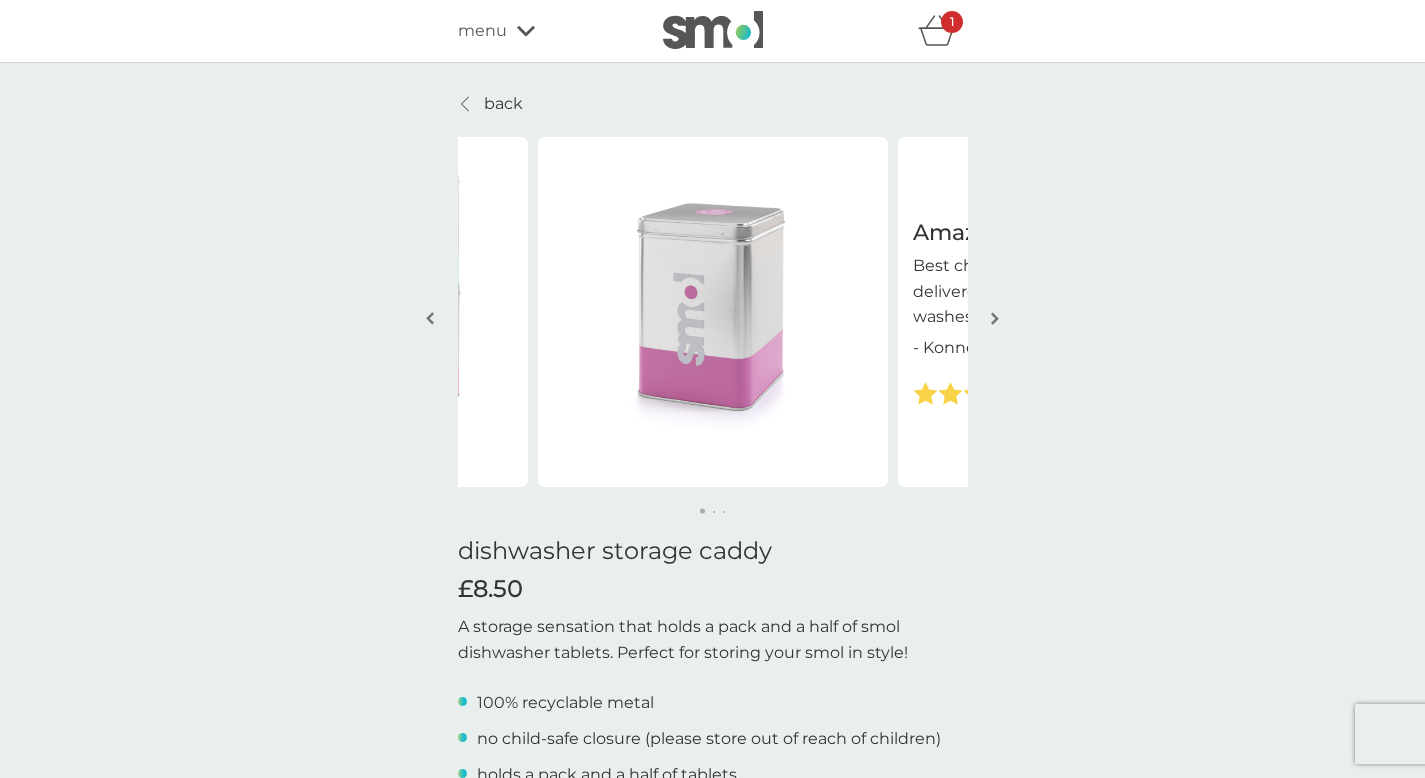 click on "back" at bounding box center (503, 104) 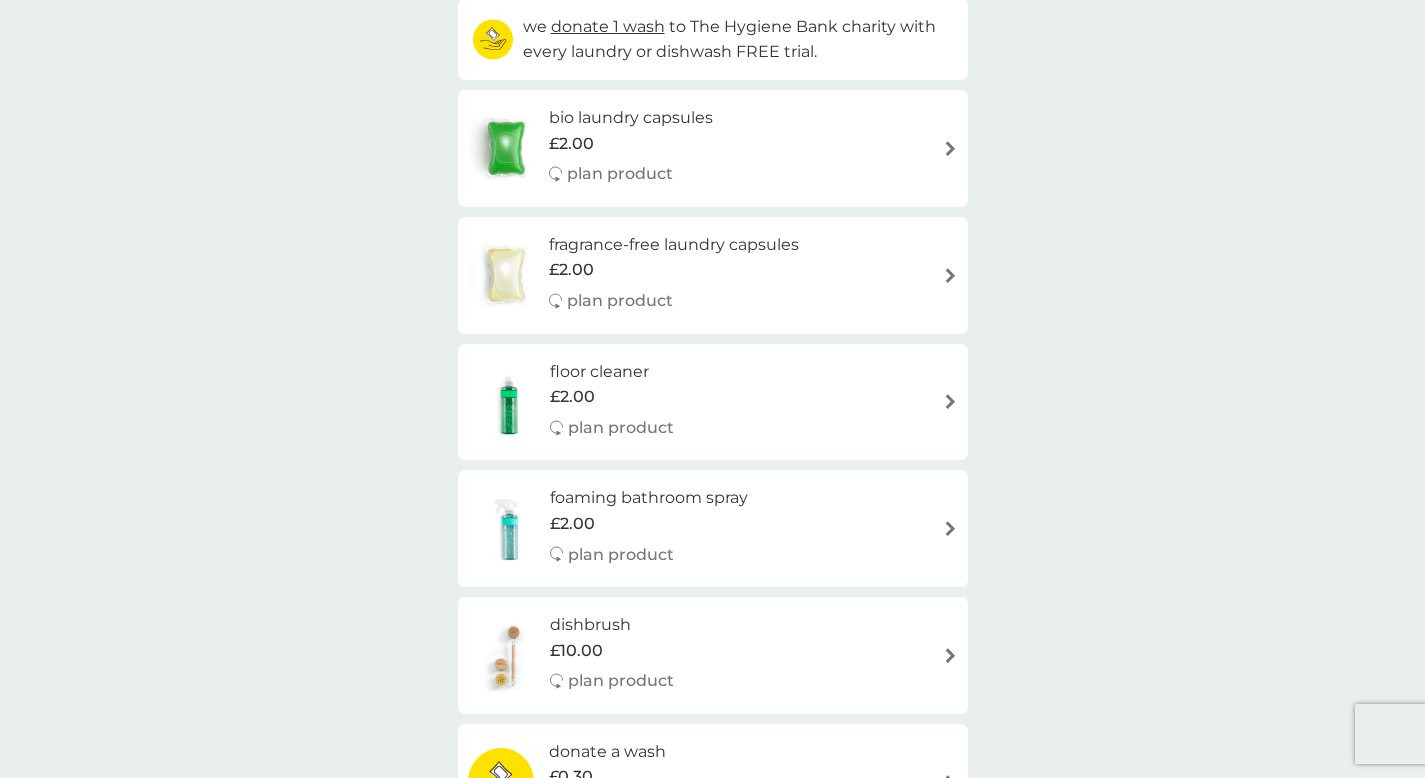 scroll, scrollTop: 235, scrollLeft: 0, axis: vertical 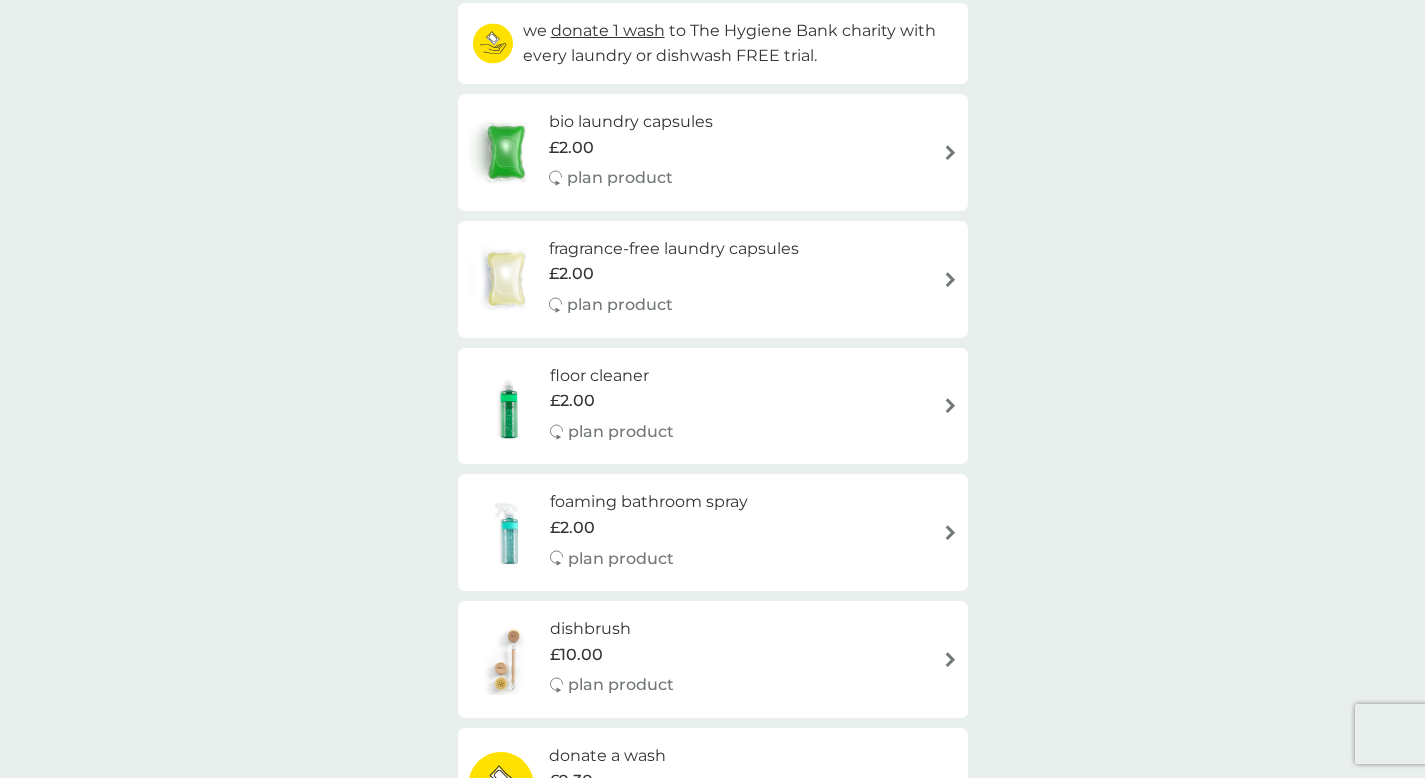 click on "floor cleaner £2.00 plan product" at bounding box center (713, 406) 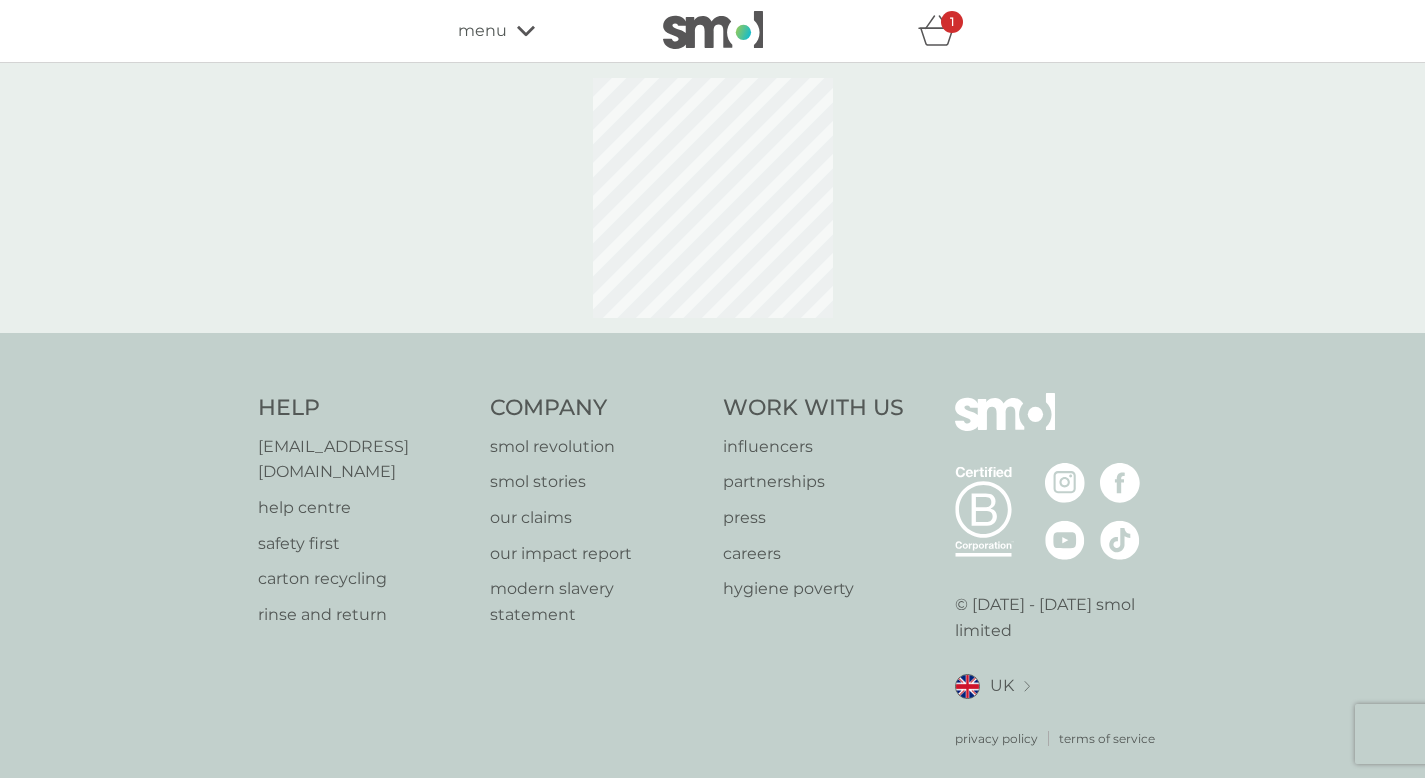select on "84" 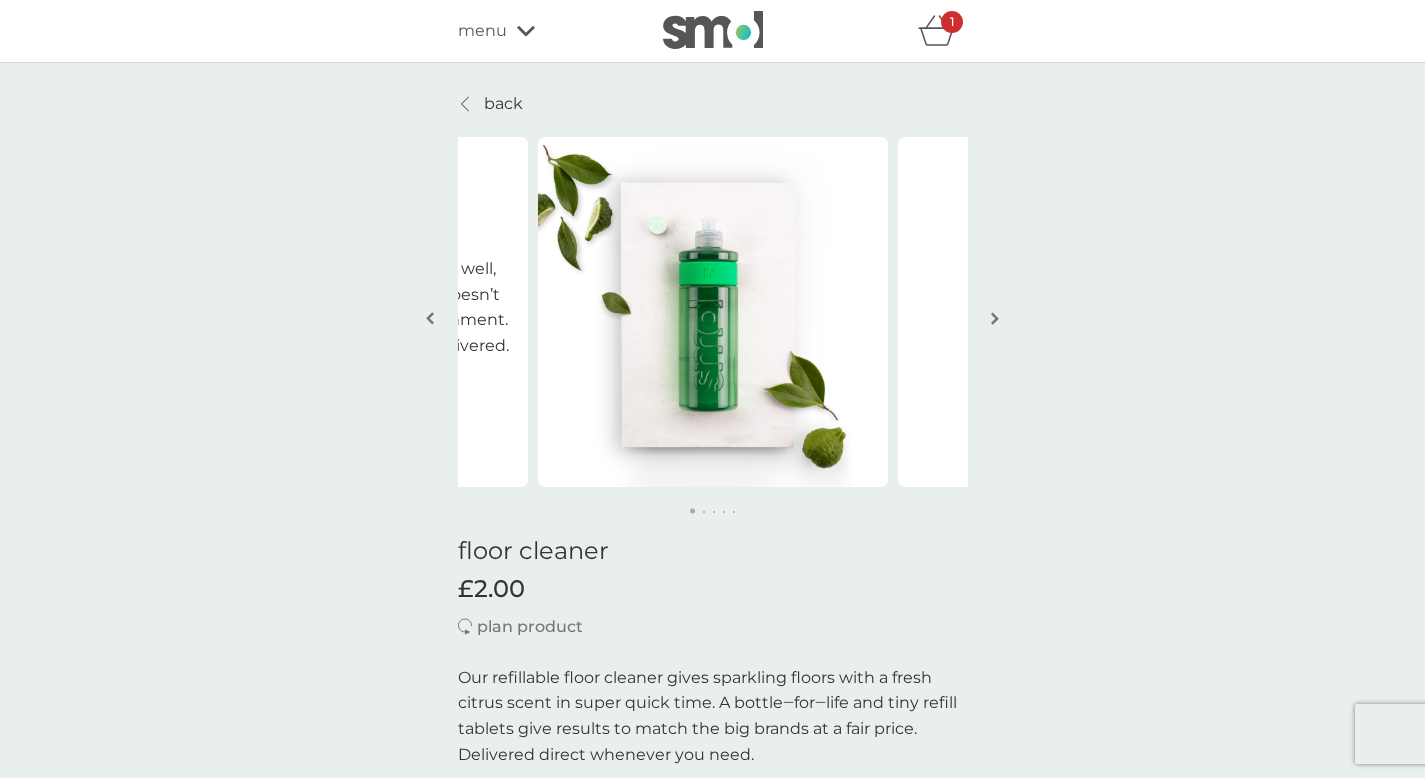 click at bounding box center [995, 318] 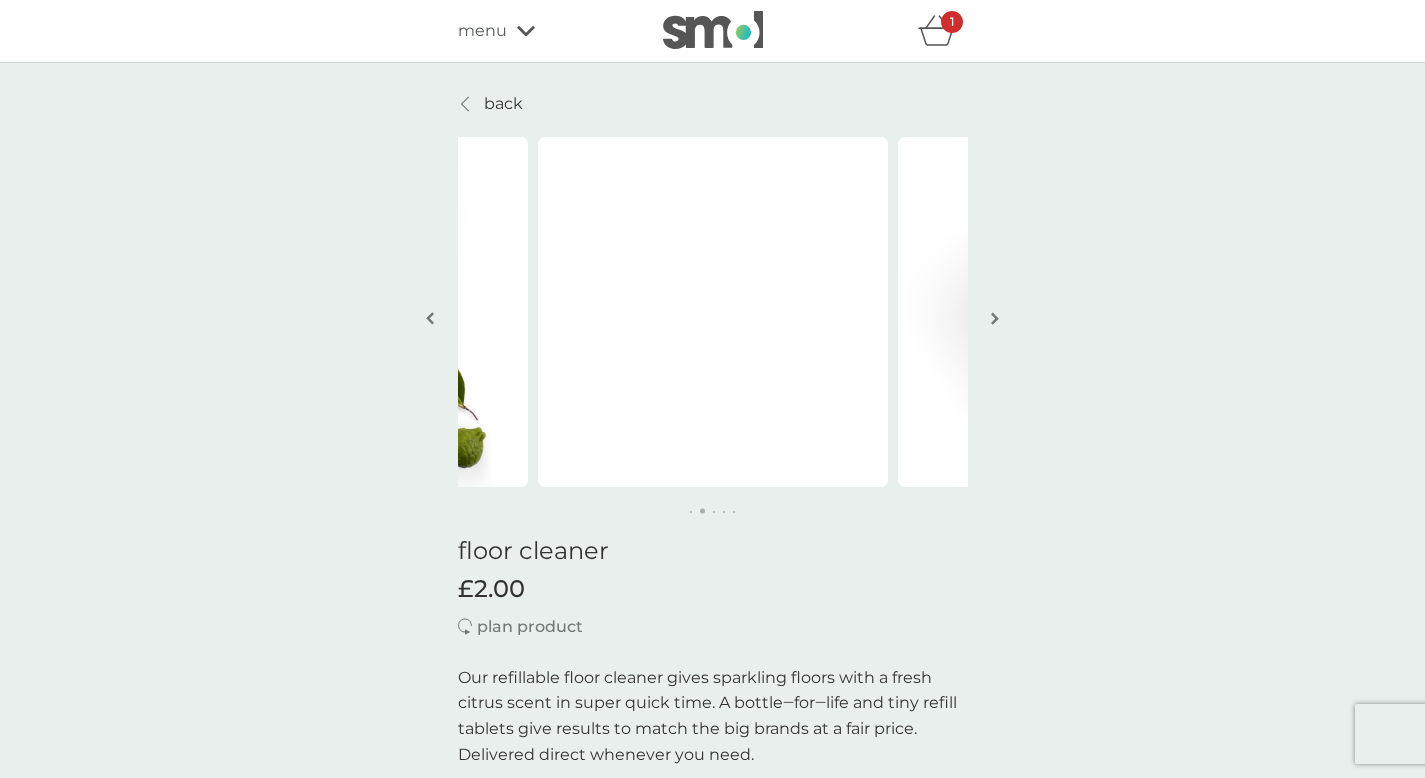 click at bounding box center (995, 318) 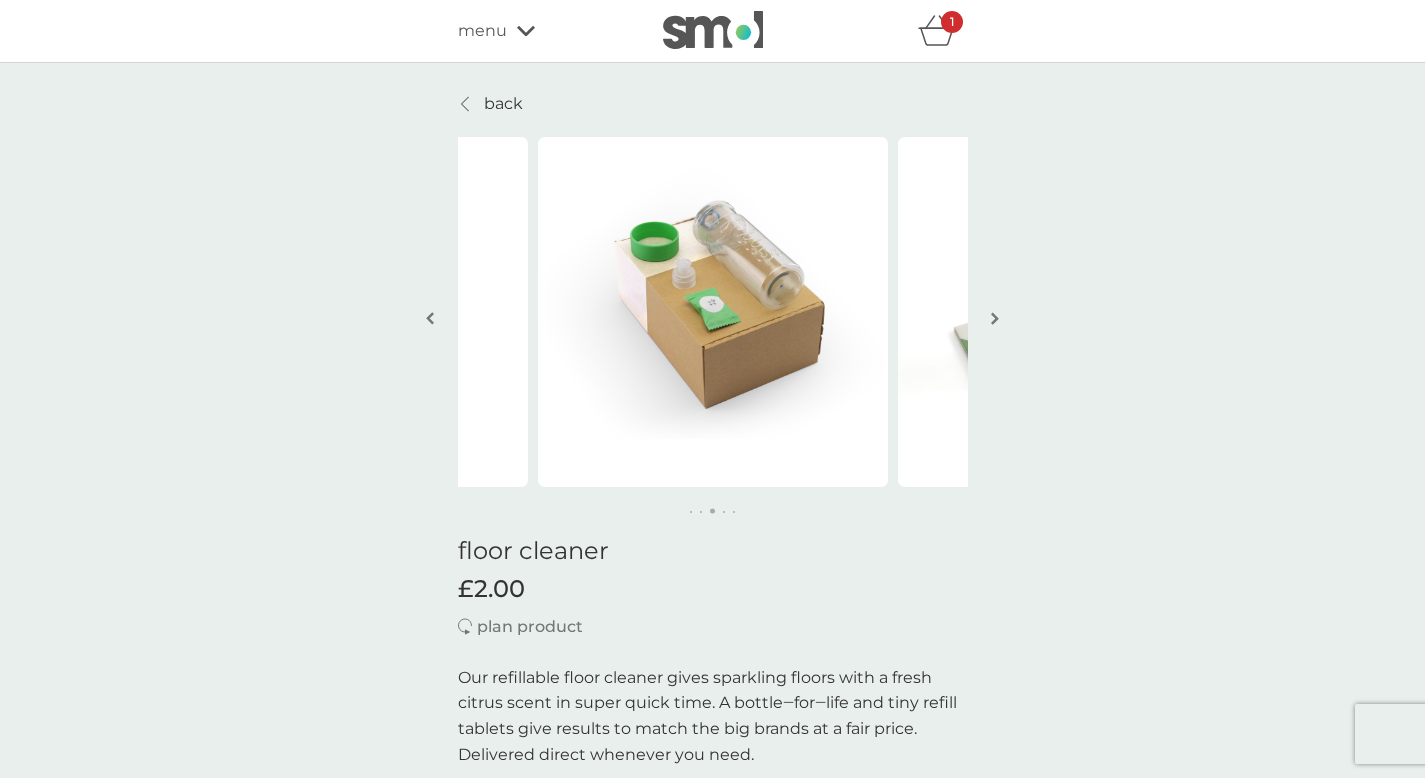 click at bounding box center (995, 318) 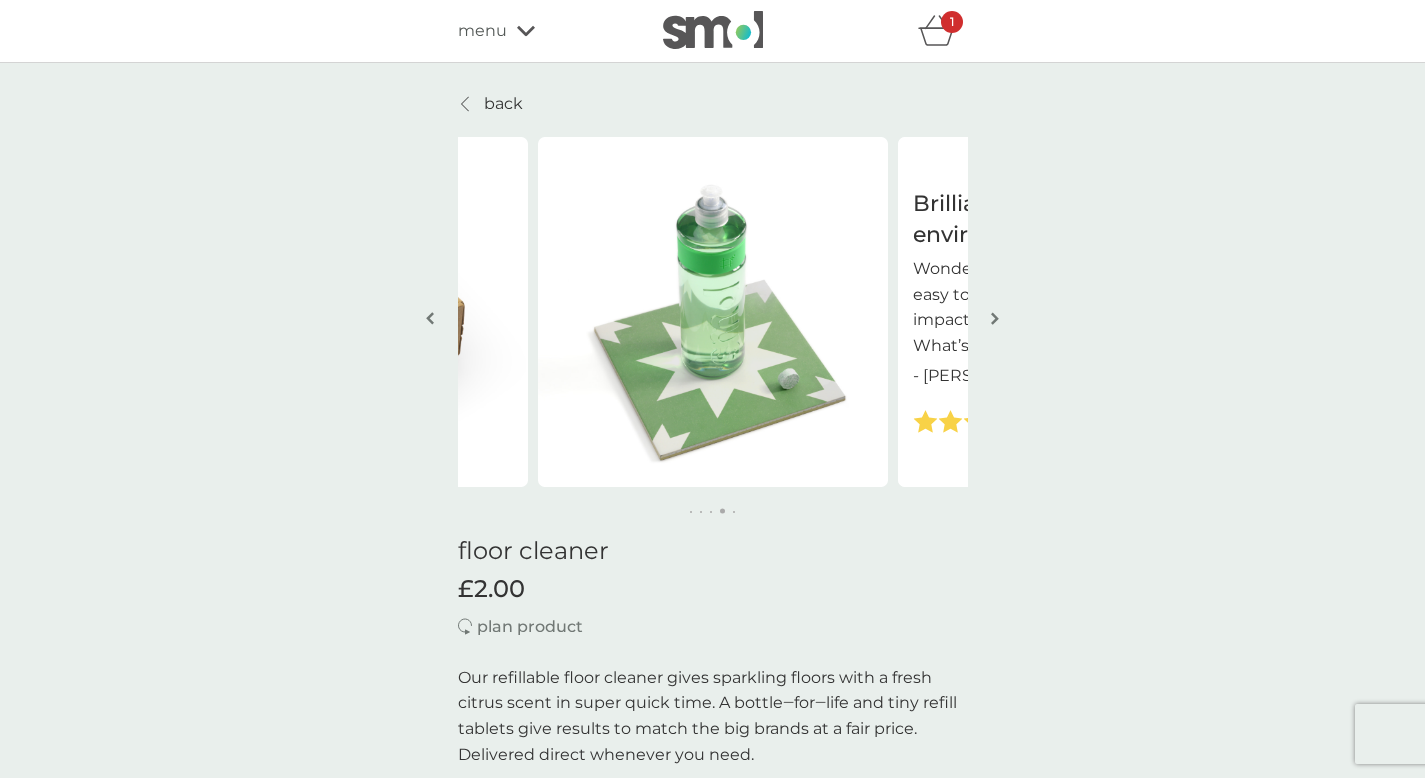 click at bounding box center [995, 318] 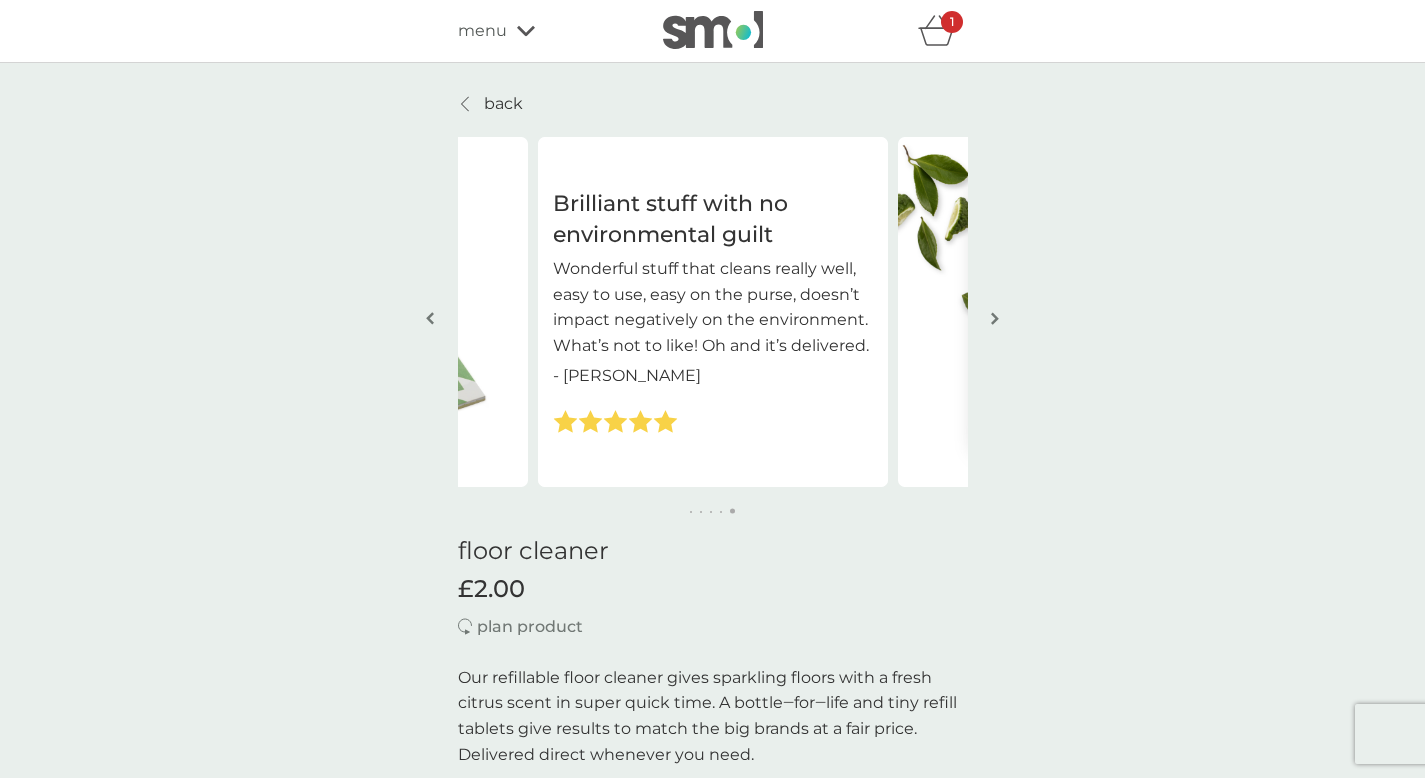 click on "back" at bounding box center (503, 104) 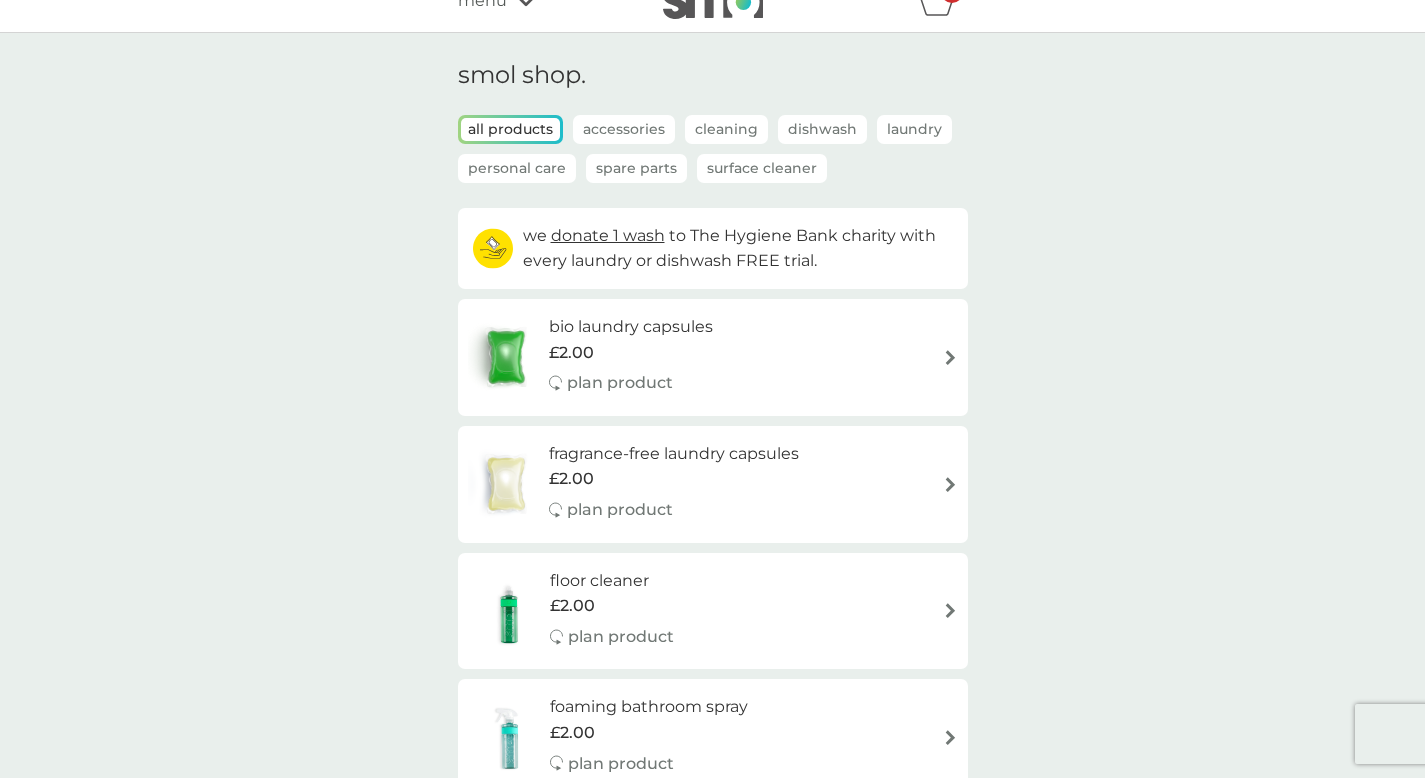 scroll, scrollTop: 0, scrollLeft: 0, axis: both 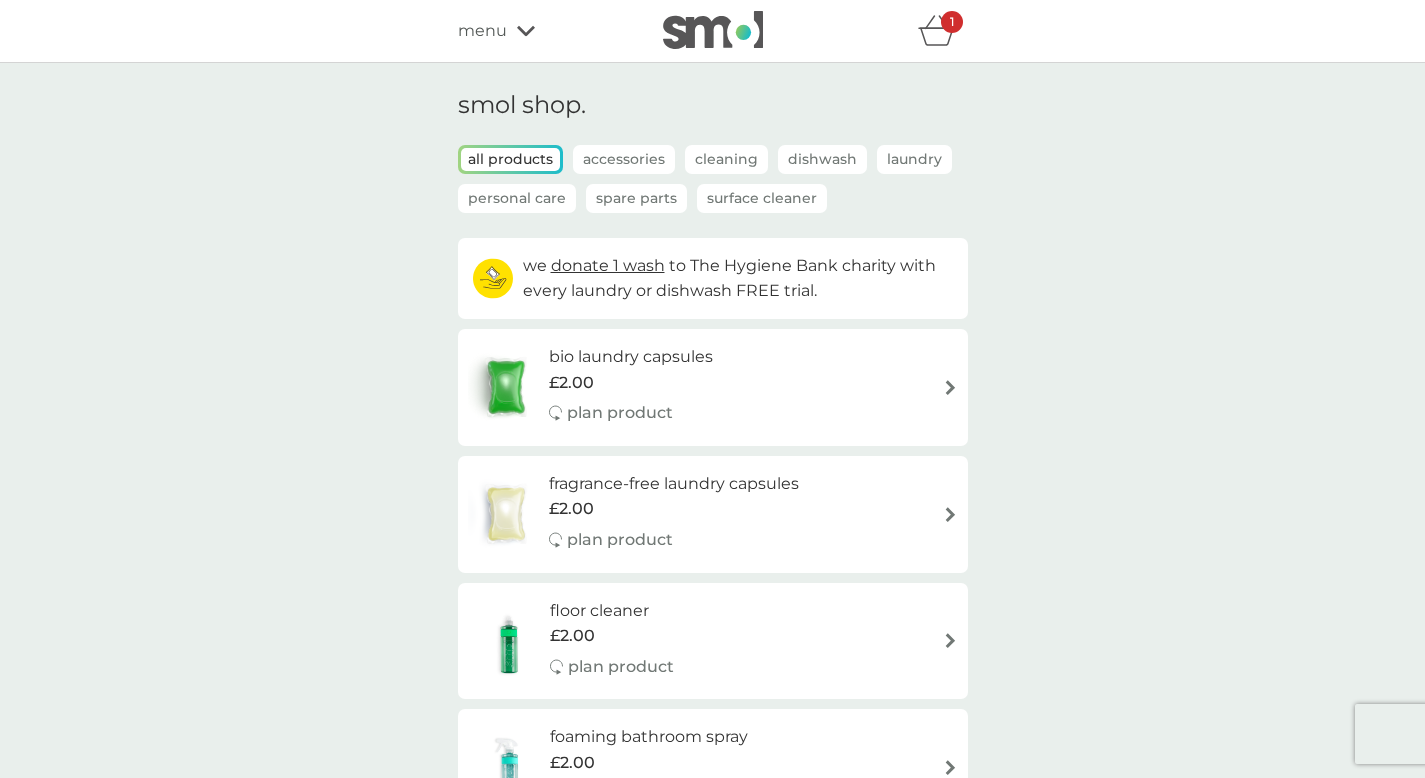 click on "1" at bounding box center (943, 31) 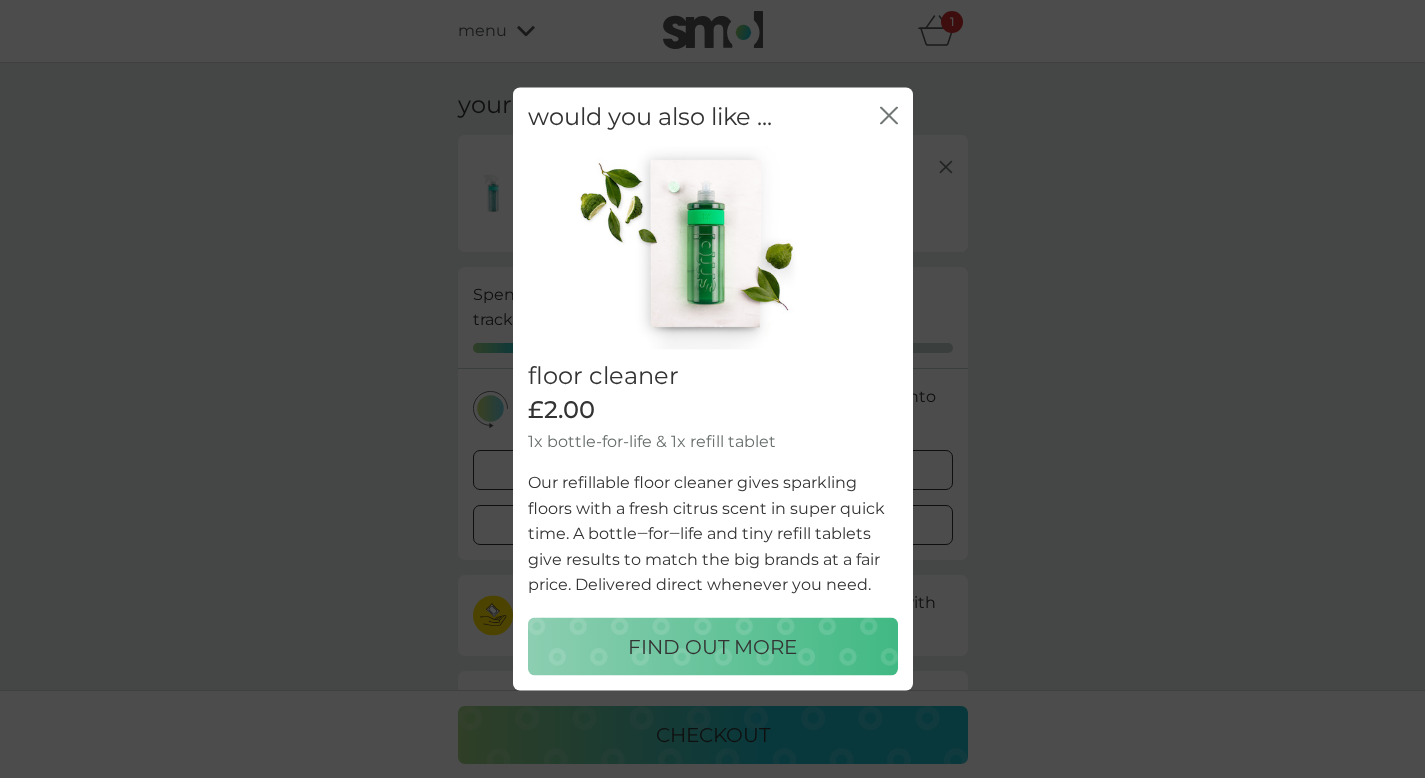 click on "close" 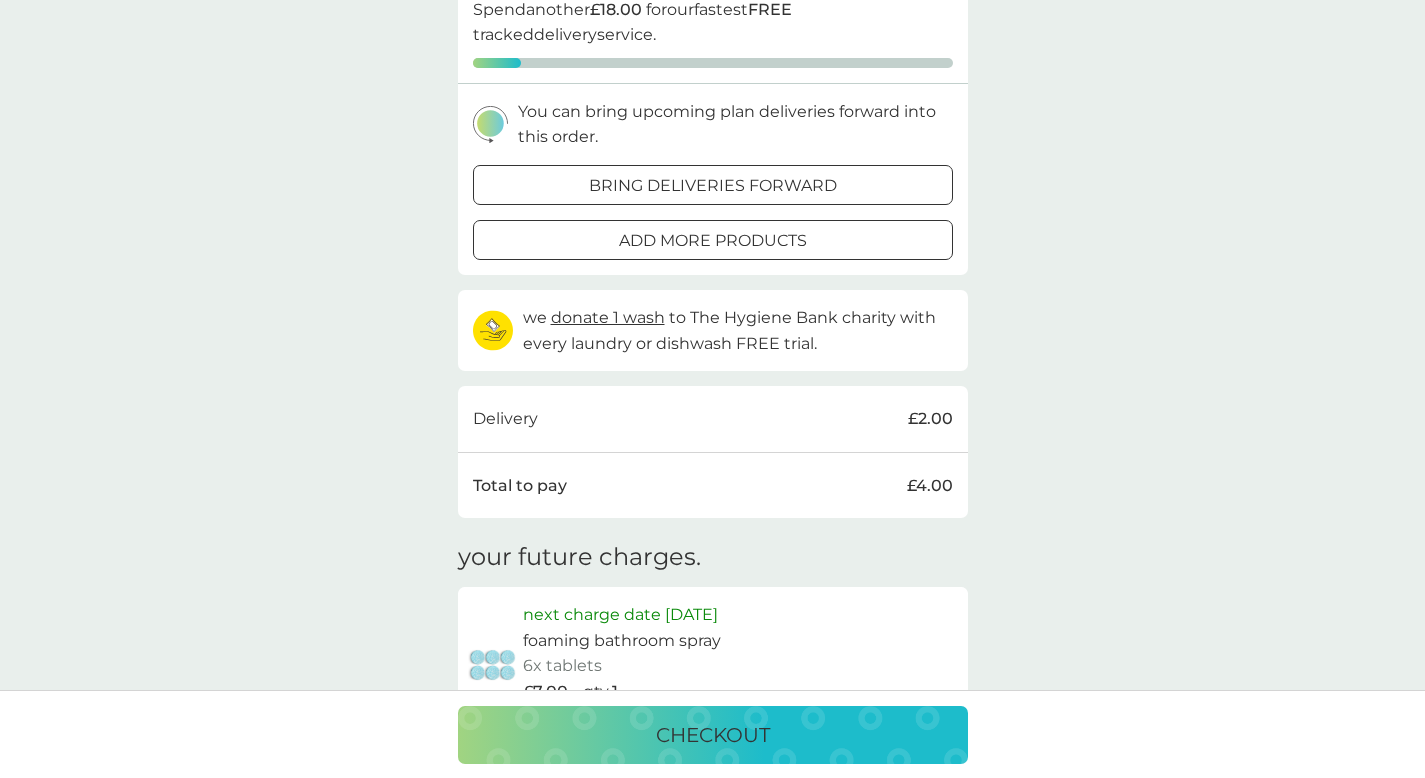 scroll, scrollTop: 0, scrollLeft: 0, axis: both 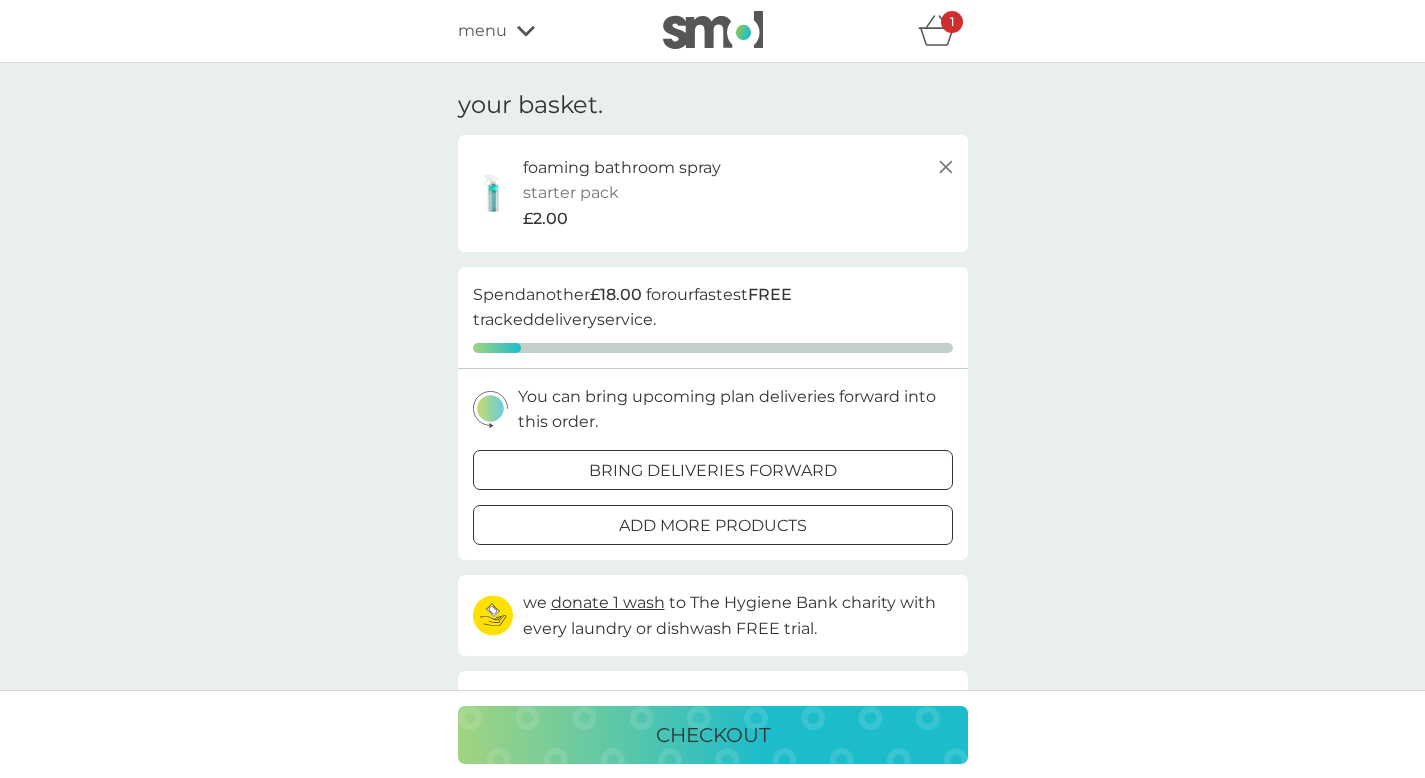 click on "refer a friend & you BOTH save smol impact smol shop your smol plans your upcoming orders your details order history logout menu 1" at bounding box center (713, 31) 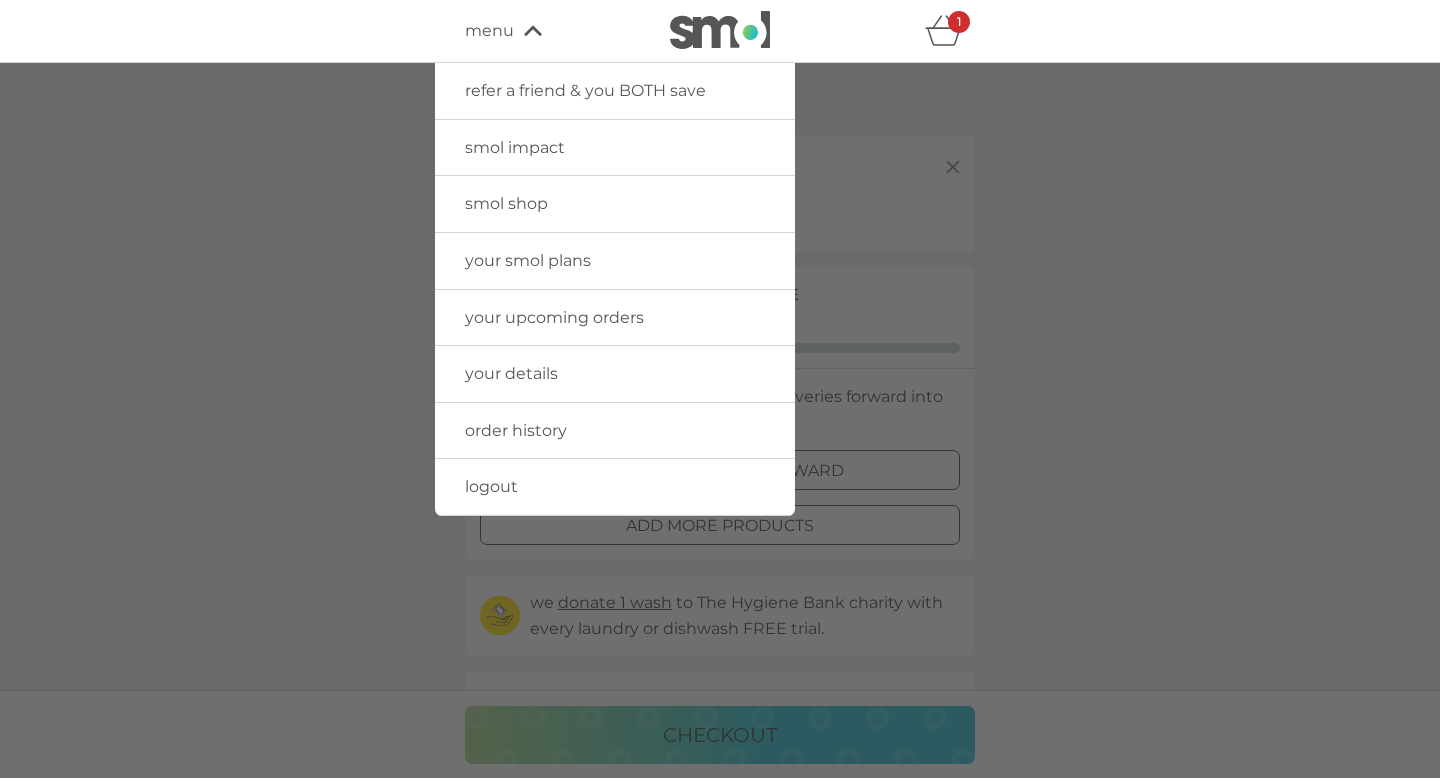 click on "smol shop" at bounding box center [506, 203] 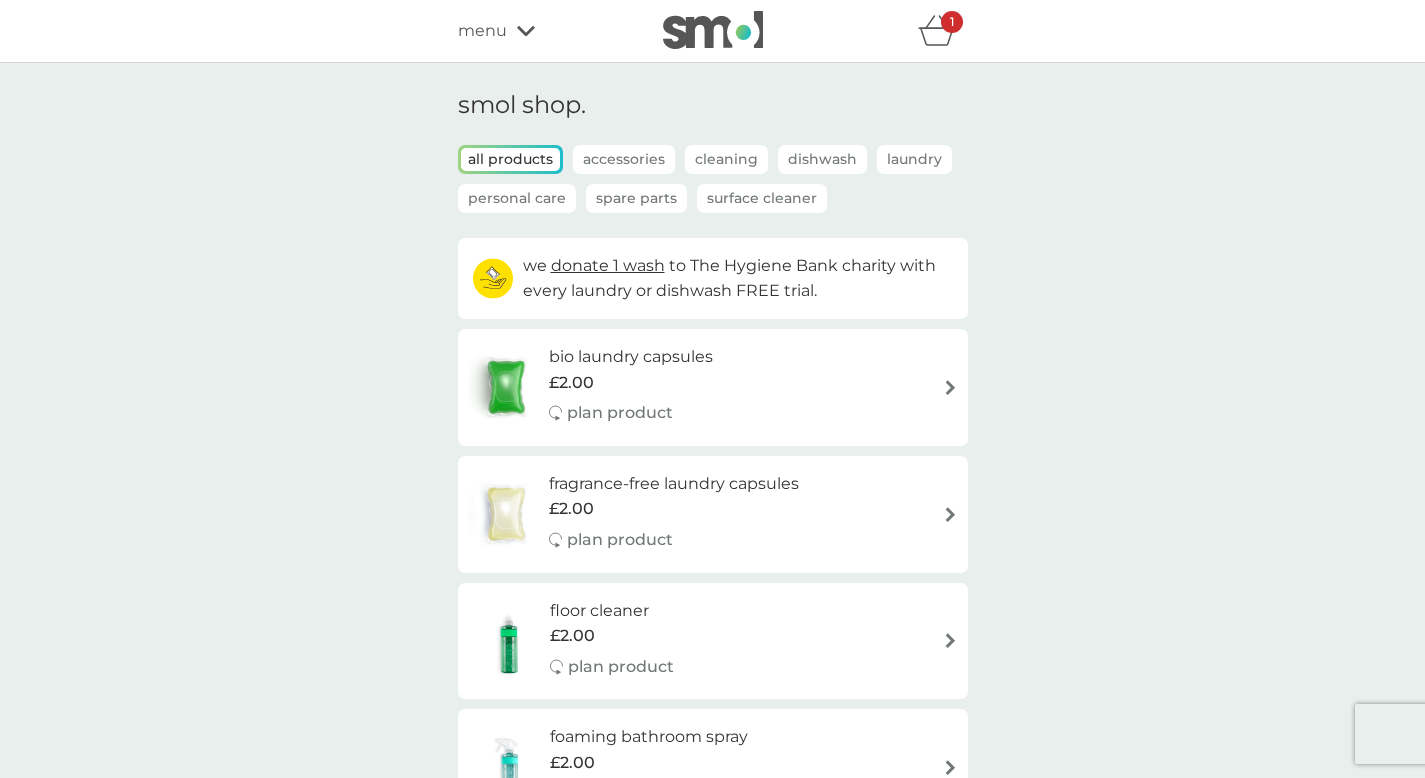 click on "Spare Parts" at bounding box center (636, 198) 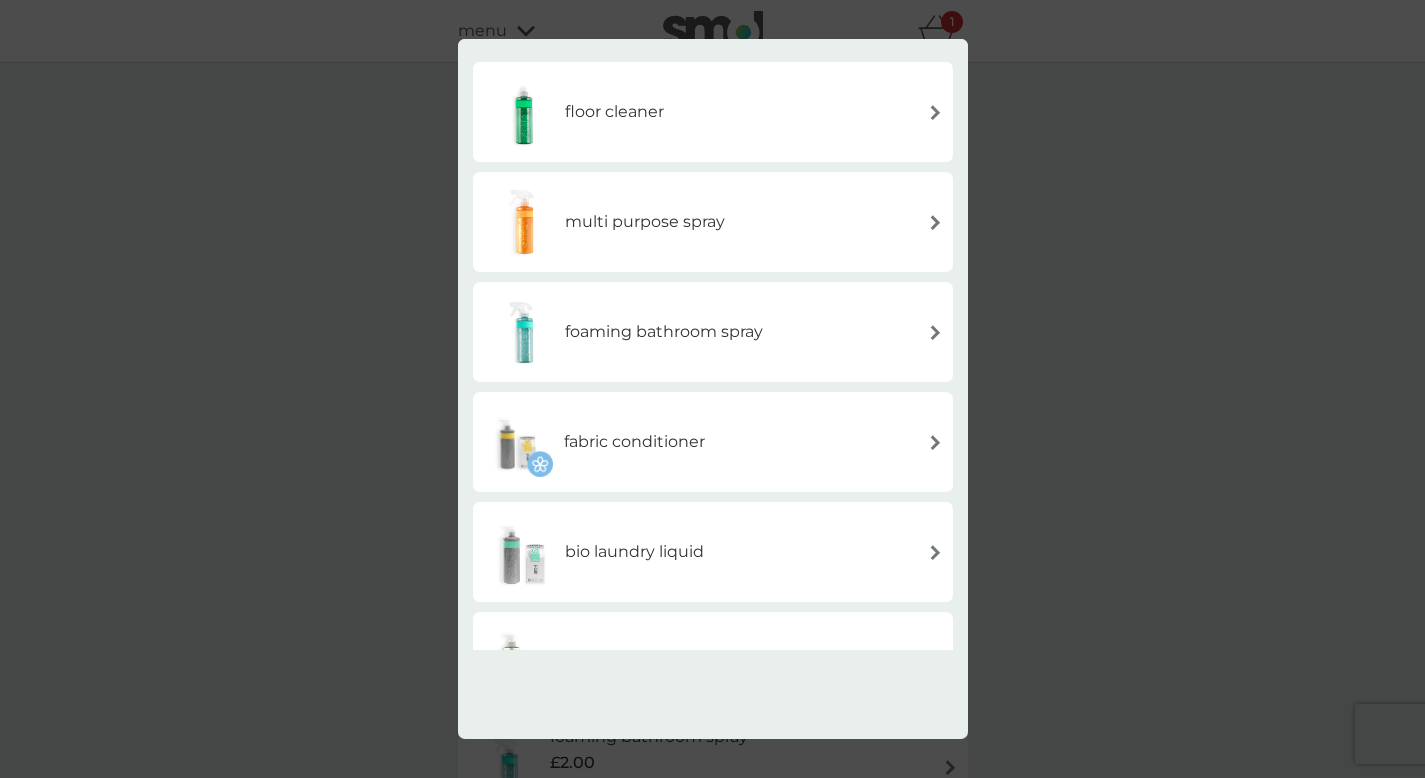 scroll, scrollTop: 69, scrollLeft: 0, axis: vertical 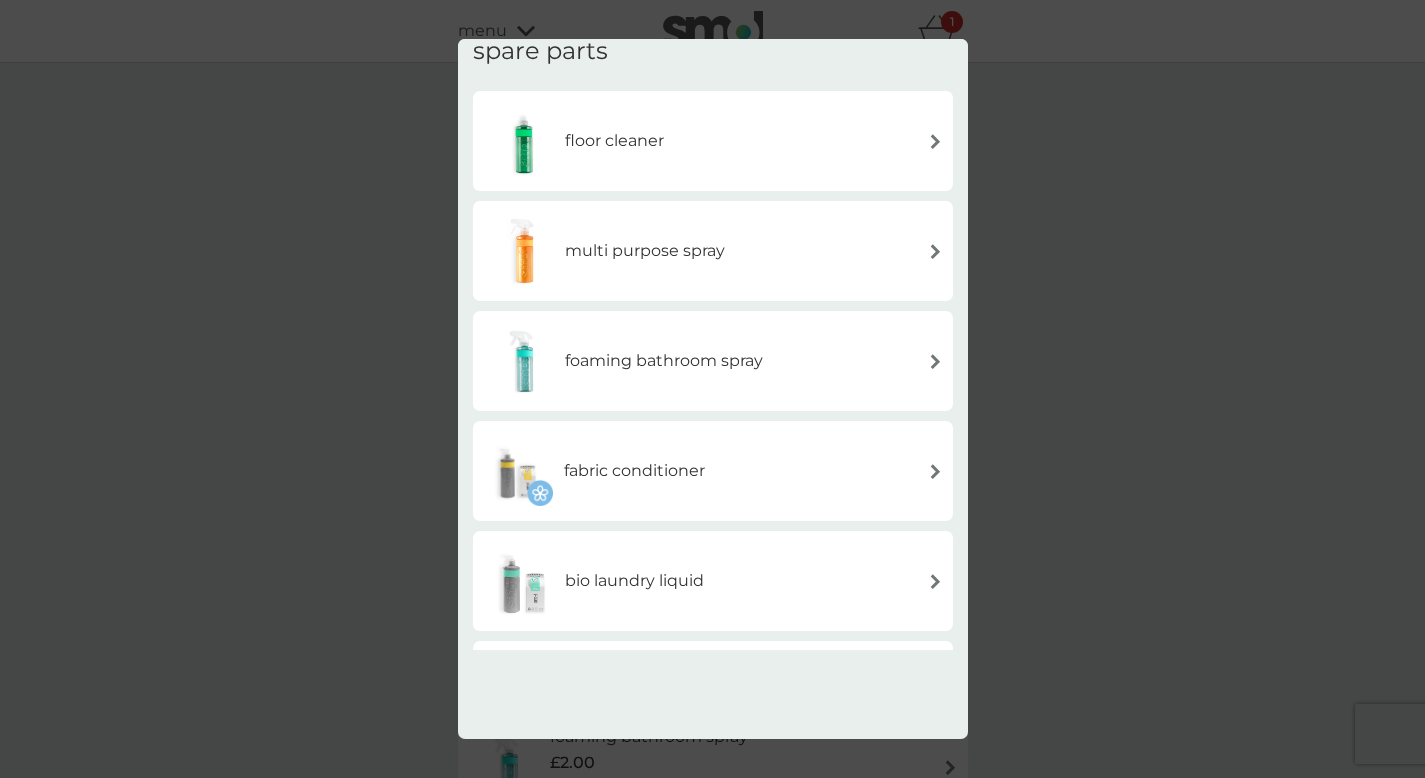 click on "multi purpose spray" at bounding box center (604, 251) 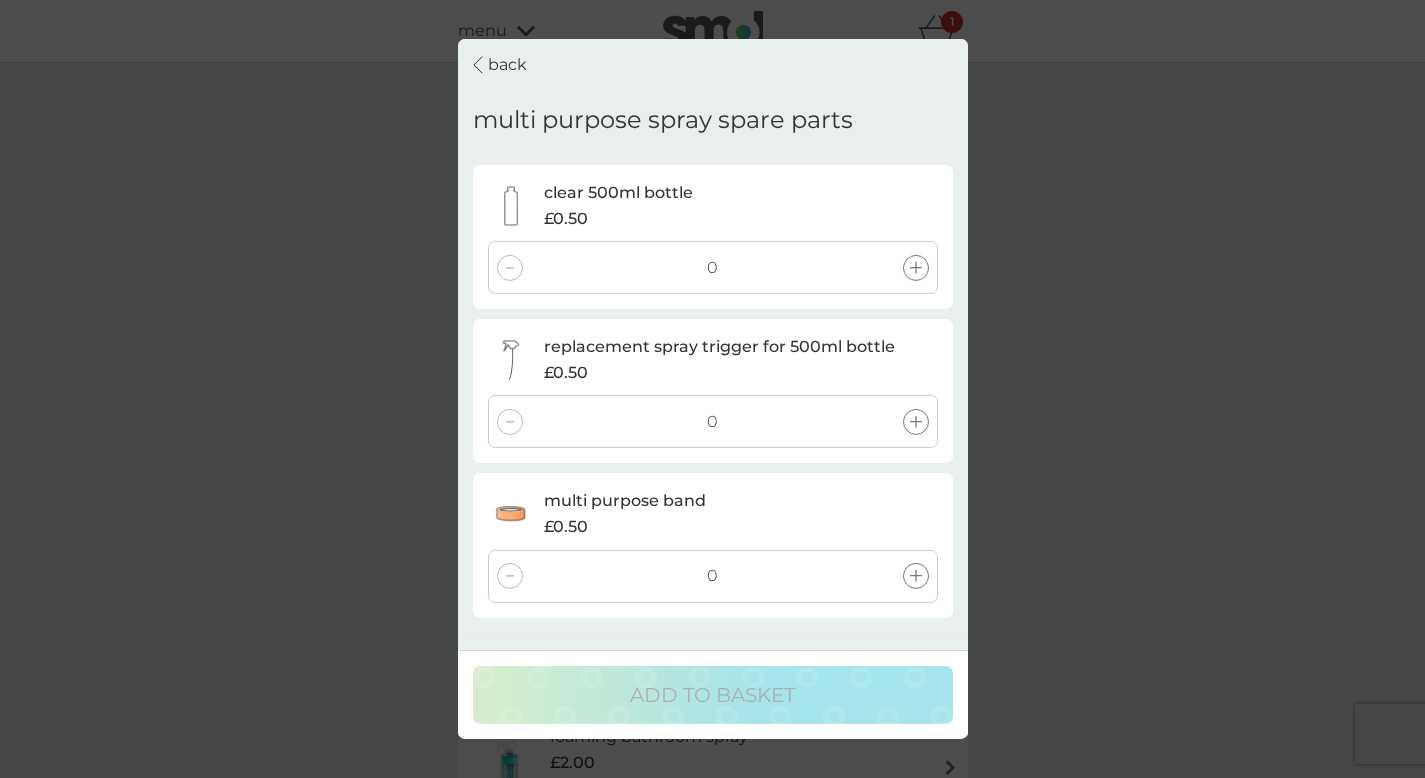click 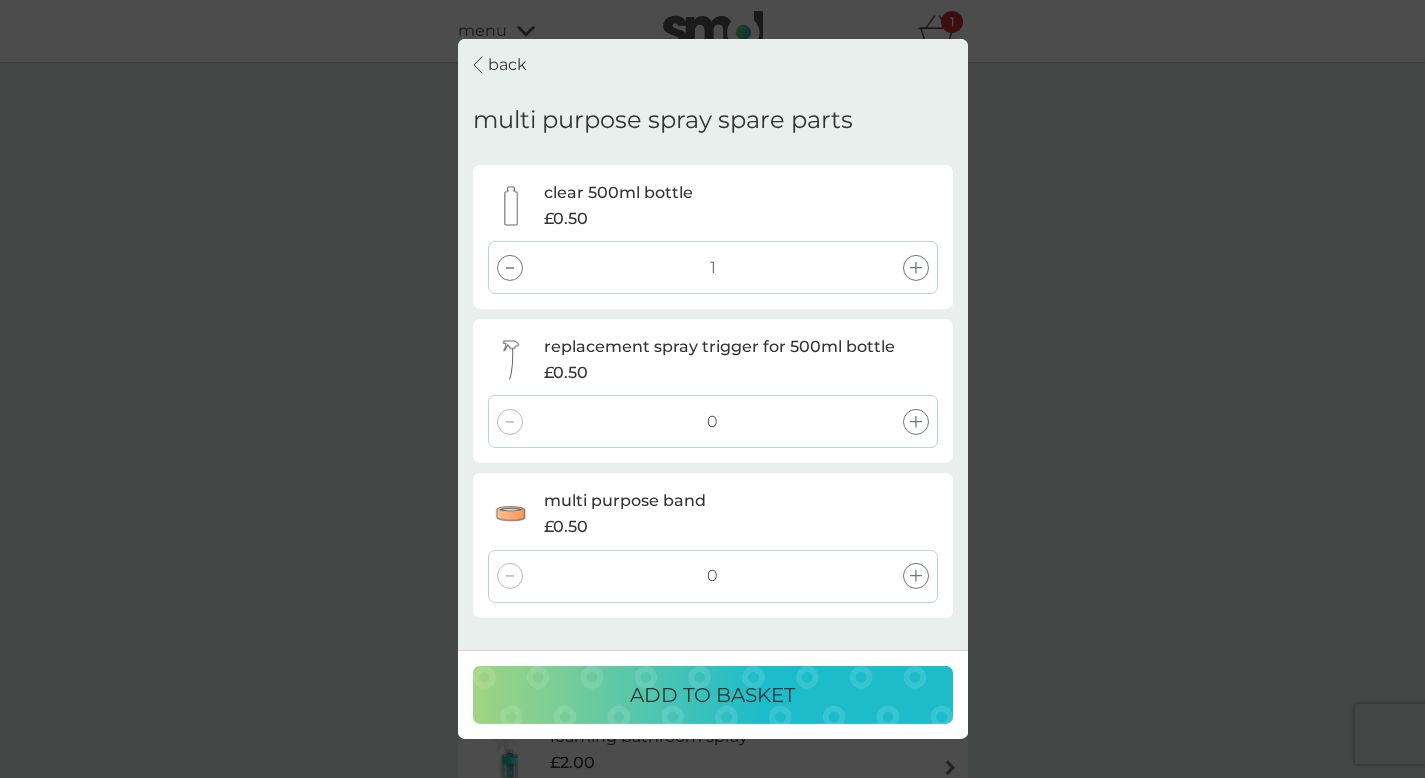 click 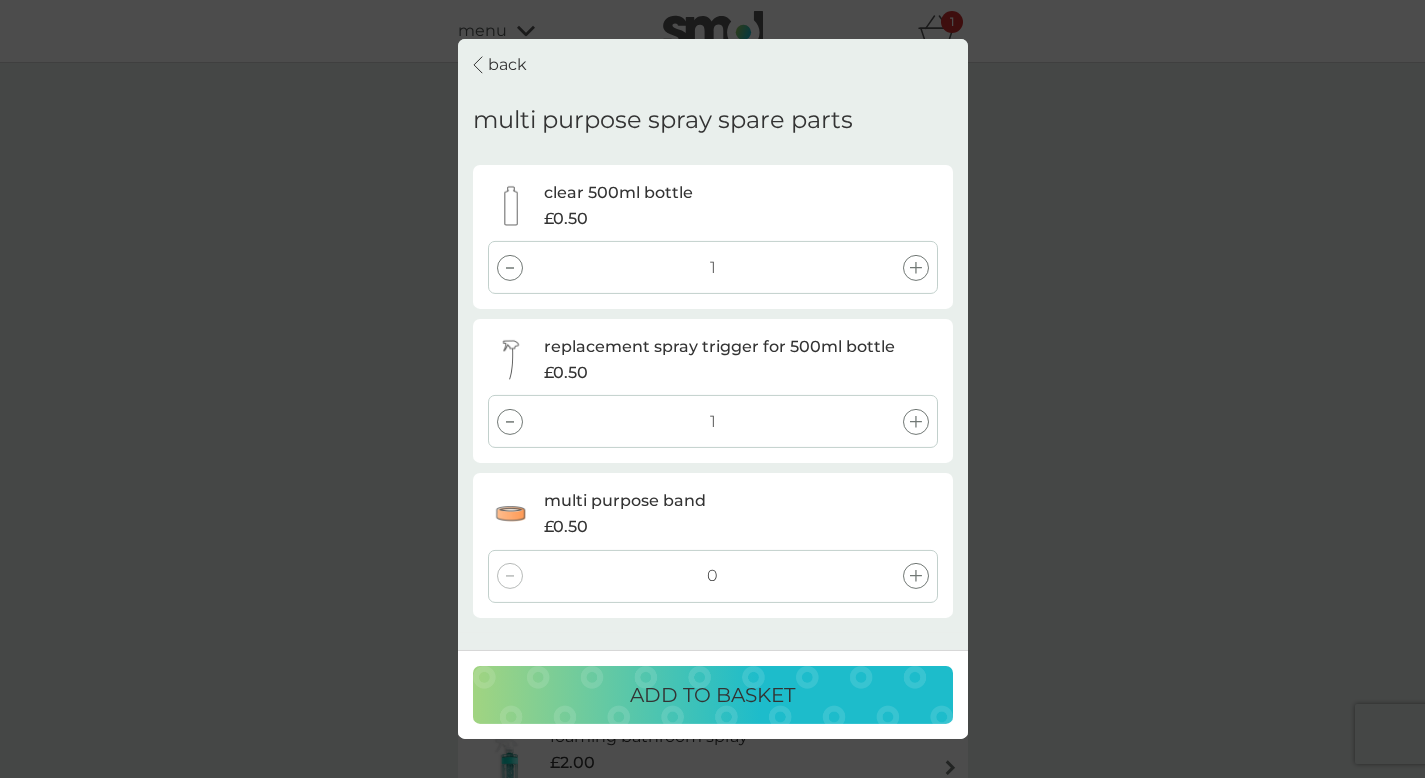 click 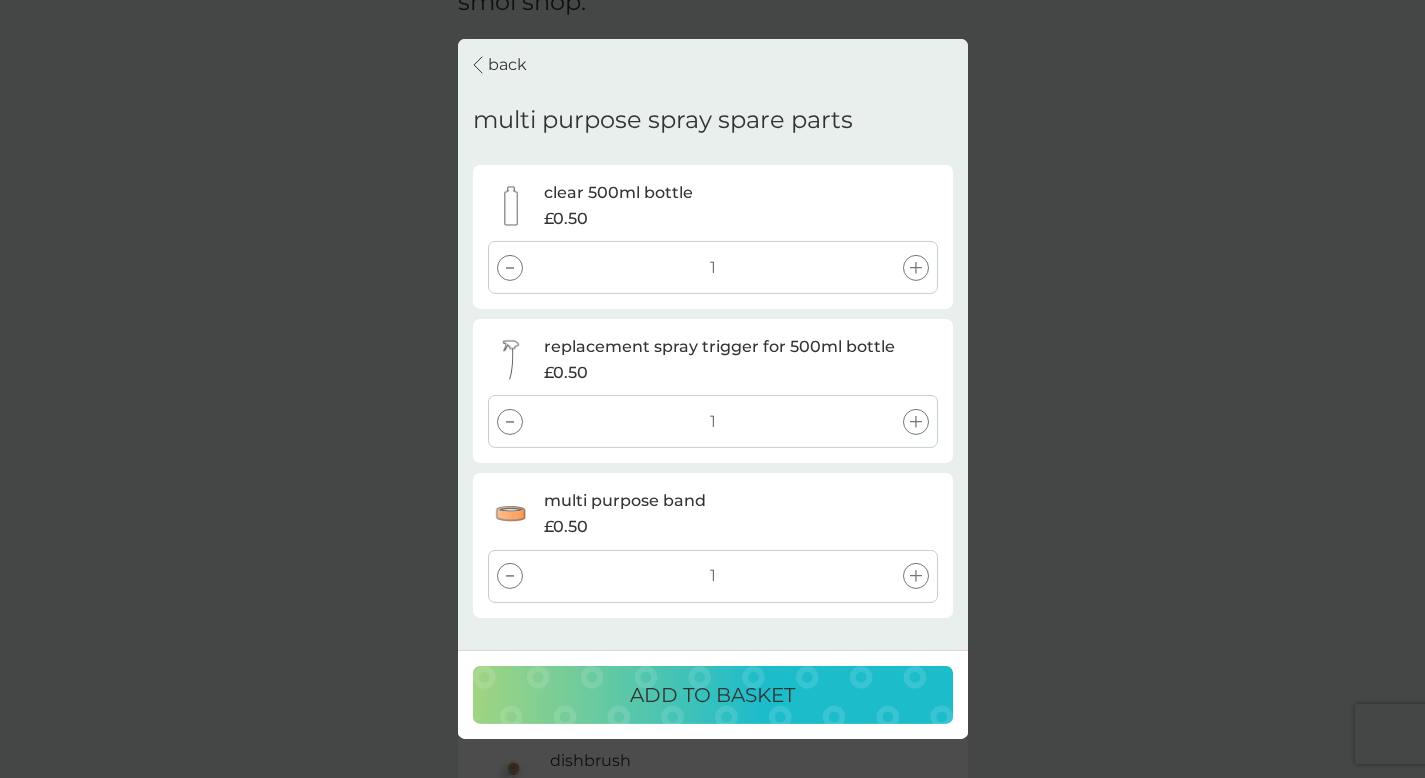 scroll, scrollTop: 110, scrollLeft: 0, axis: vertical 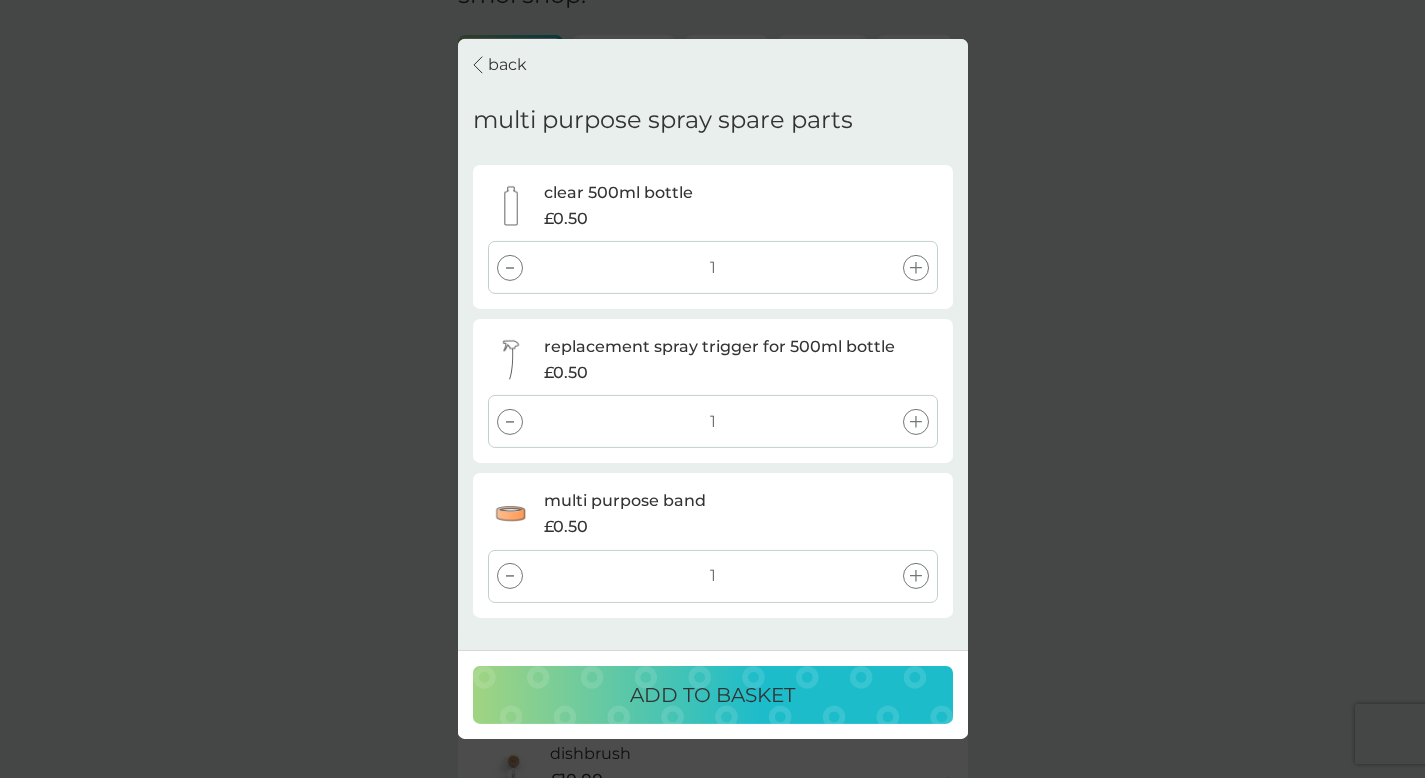 click on "ADD TO BASKET" at bounding box center (712, 695) 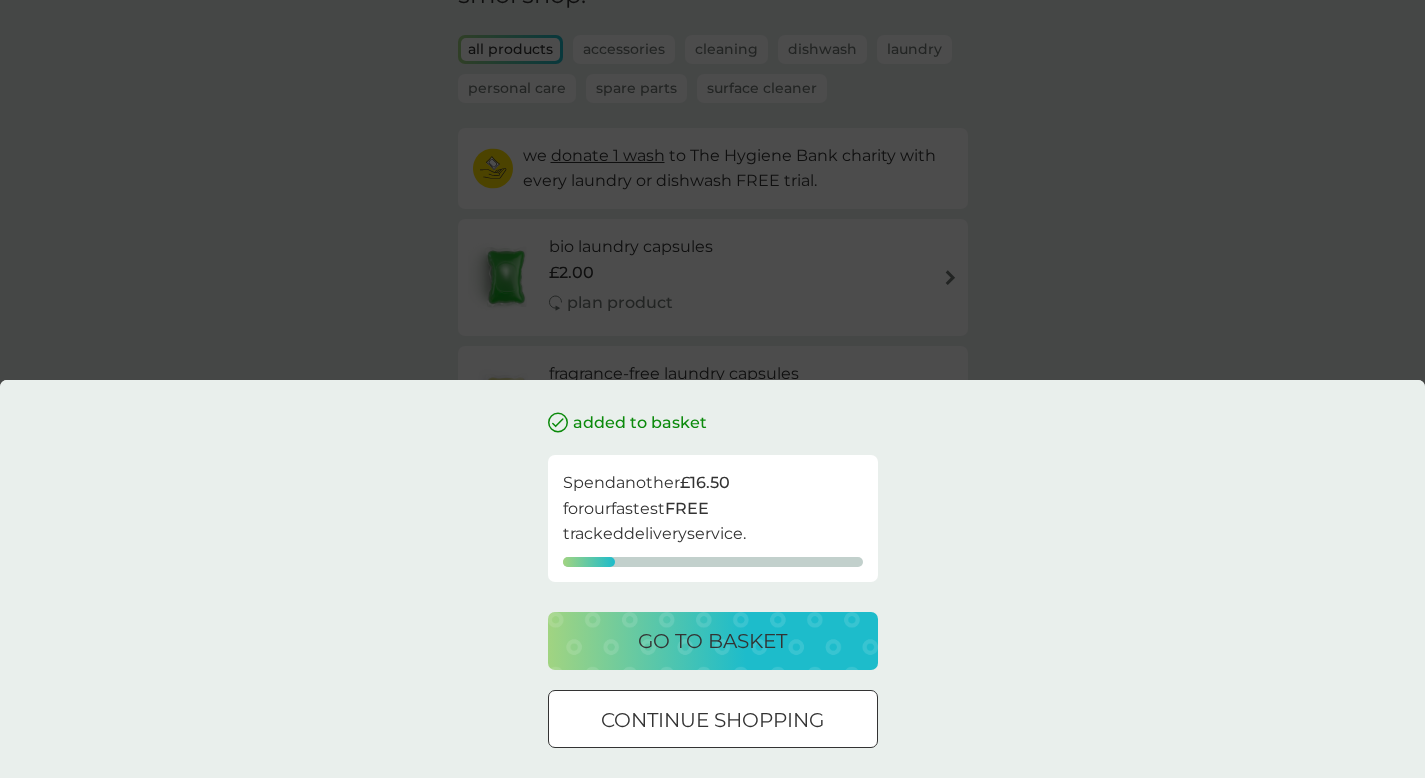 click on "continue shopping" at bounding box center [712, 720] 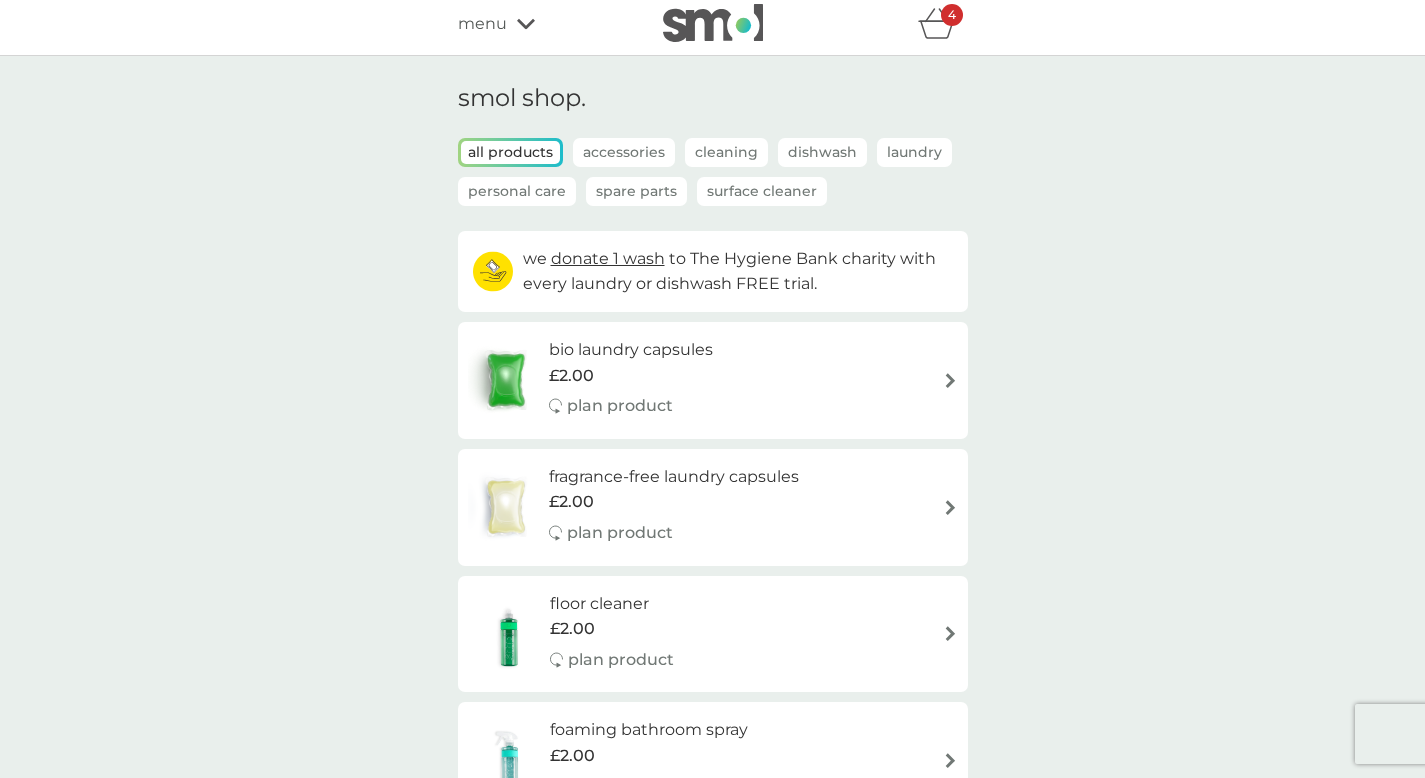 scroll, scrollTop: 0, scrollLeft: 0, axis: both 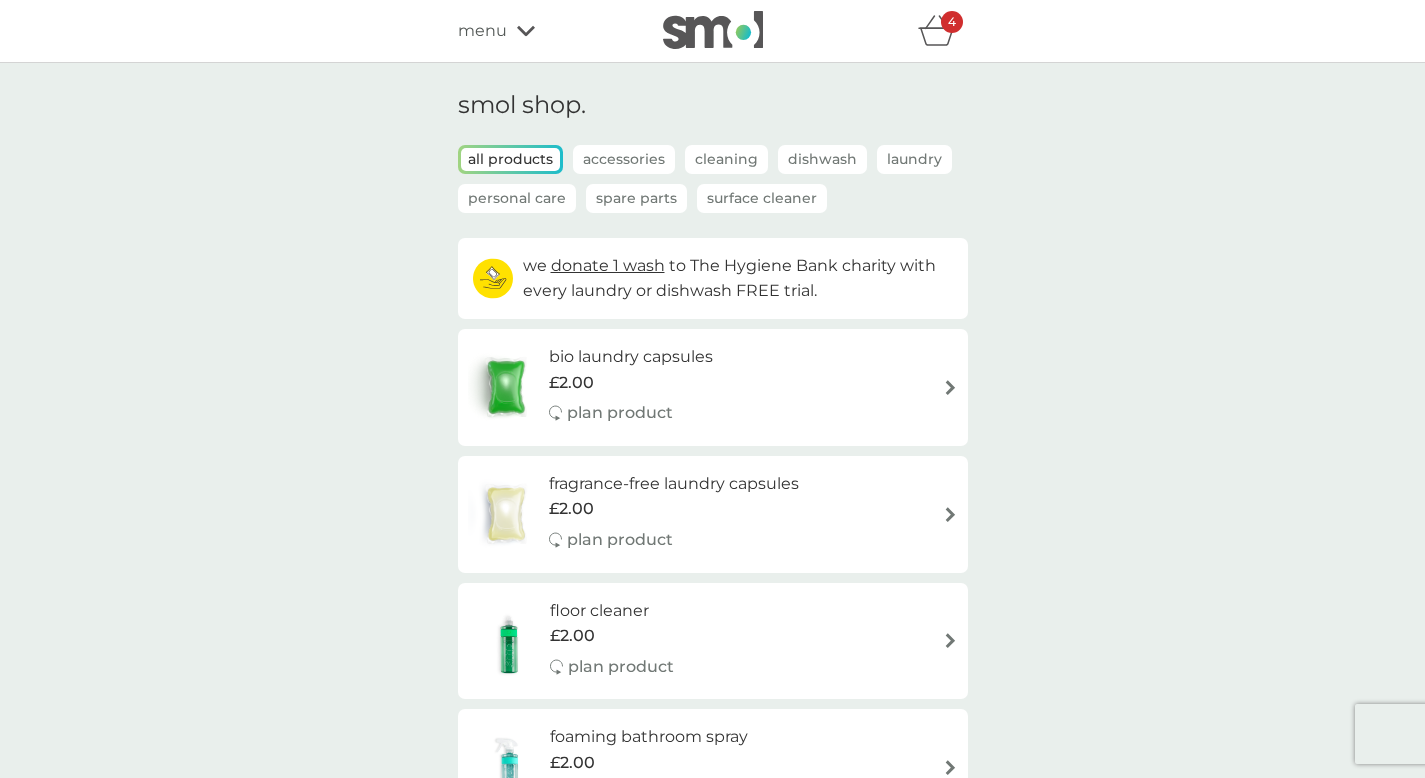 click 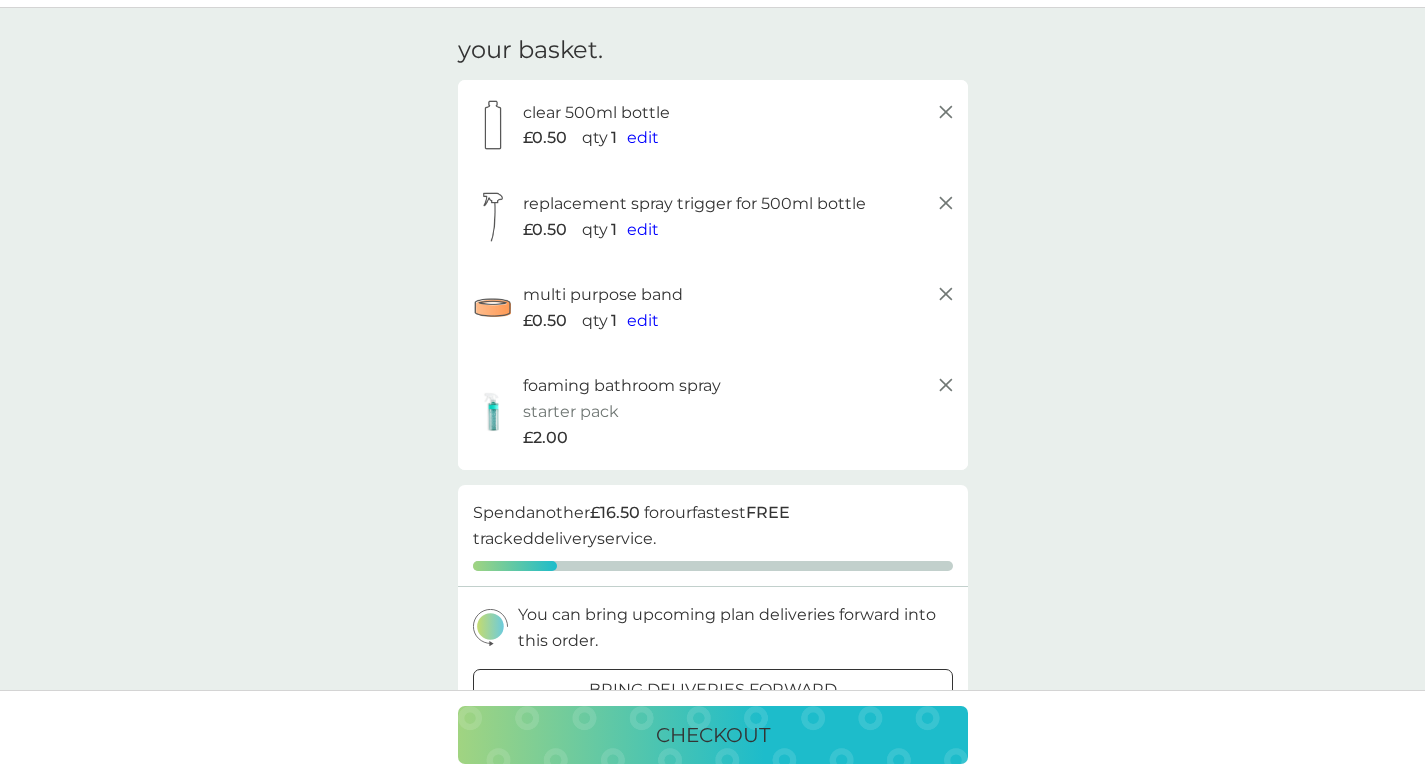 scroll, scrollTop: 41, scrollLeft: 0, axis: vertical 